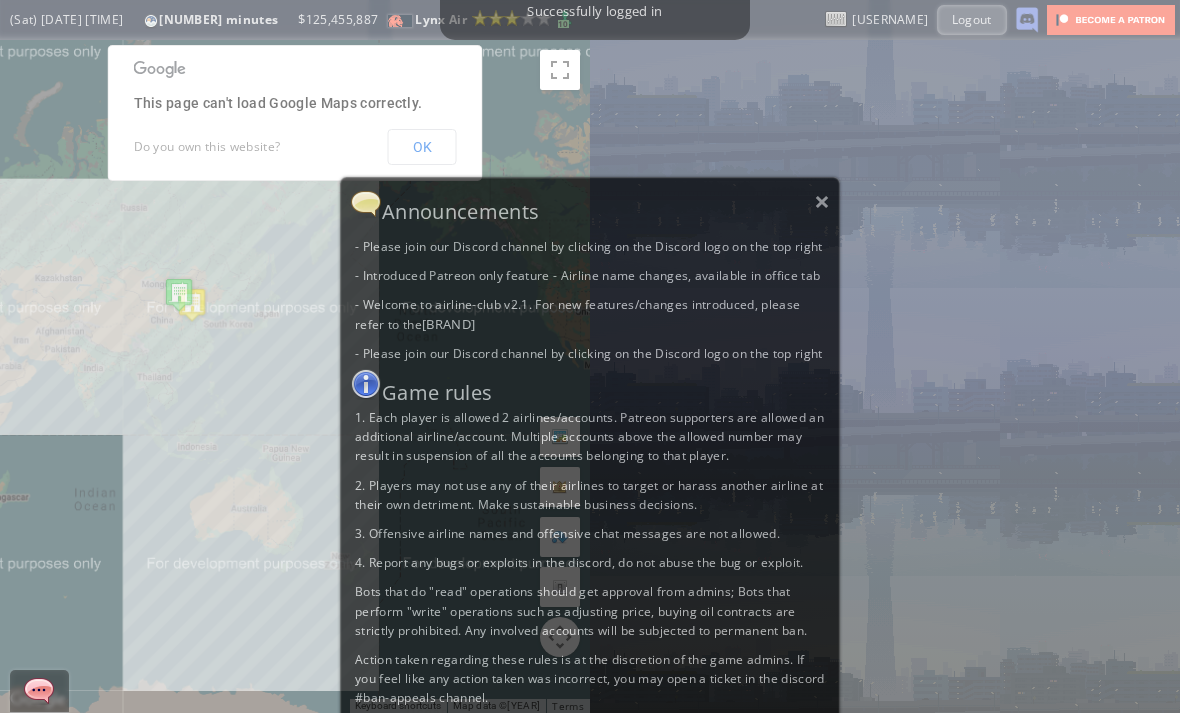 scroll, scrollTop: 0, scrollLeft: 0, axis: both 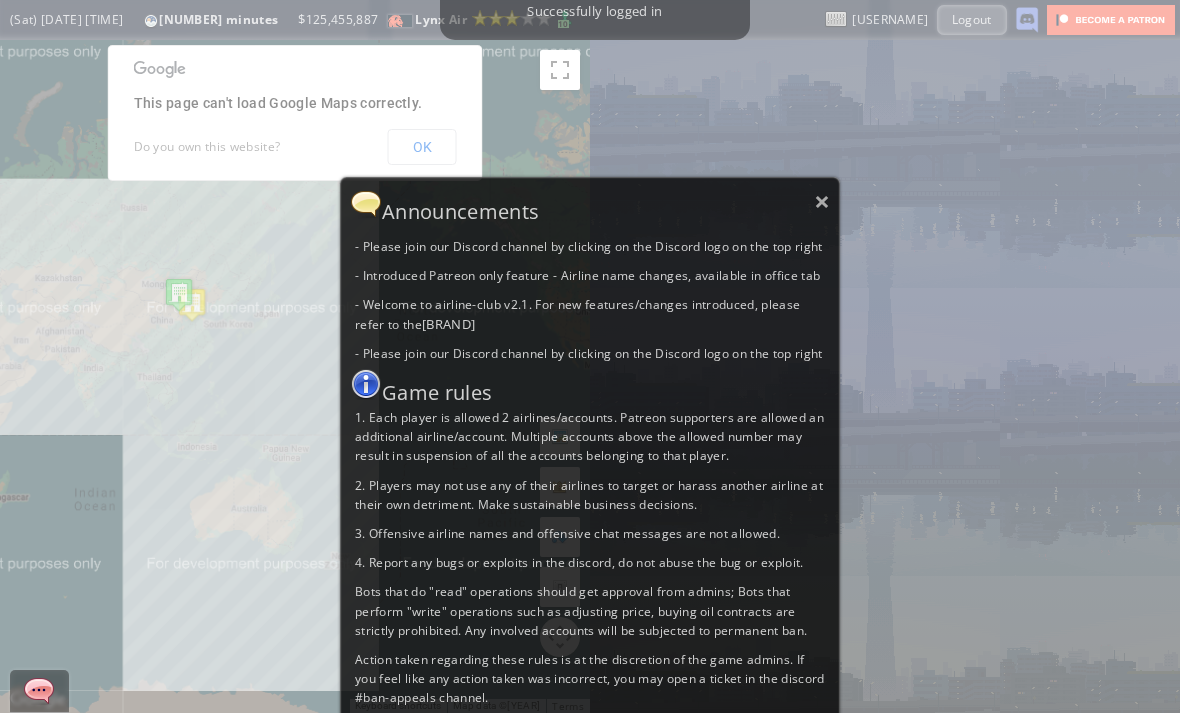 click on "- Please join our Discord channel by clicking on the Discord logo on the top right
- Introduced Patreon only feature - Airline name changes, available in office tab
- Welcome to airline-club v2.1. For new features/changes introduced, please refer to the  Patreon Post
- Please join our Discord channel by clicking on the Discord logo on the top right
Game rules
1. Each player is allowed 2 airlines/accounts. Patreon supporters are allowed an additional airline/account. Multiple accounts above the allowed number may result in suspension of all the accounts belonging to that player.
2. Players may not use any of their airlines to target or harass another airline at their own detriment. Make sustainable business decisions.
3. Offensive airline names and offensive chat messages are not allowed.
4. Report any bugs or exploits in the discord, do not abuse the bug or exploit." at bounding box center (590, 356) 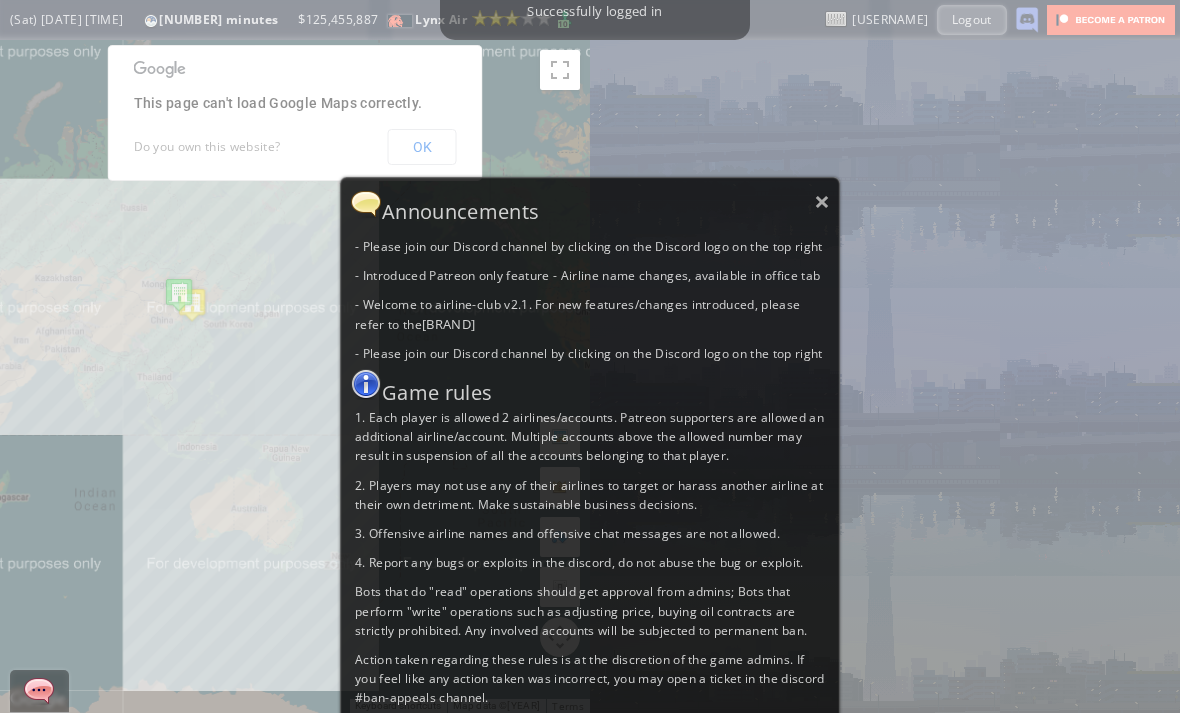 click on "×" at bounding box center [822, 201] 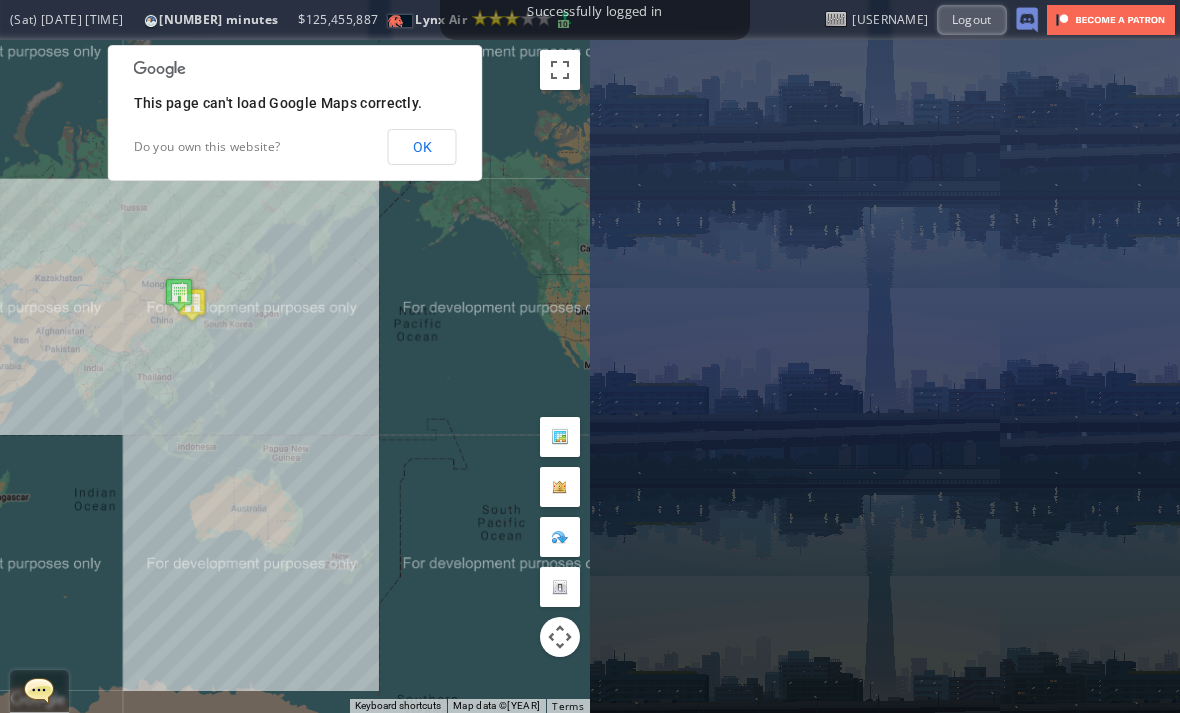 click on "OK" at bounding box center [422, 147] 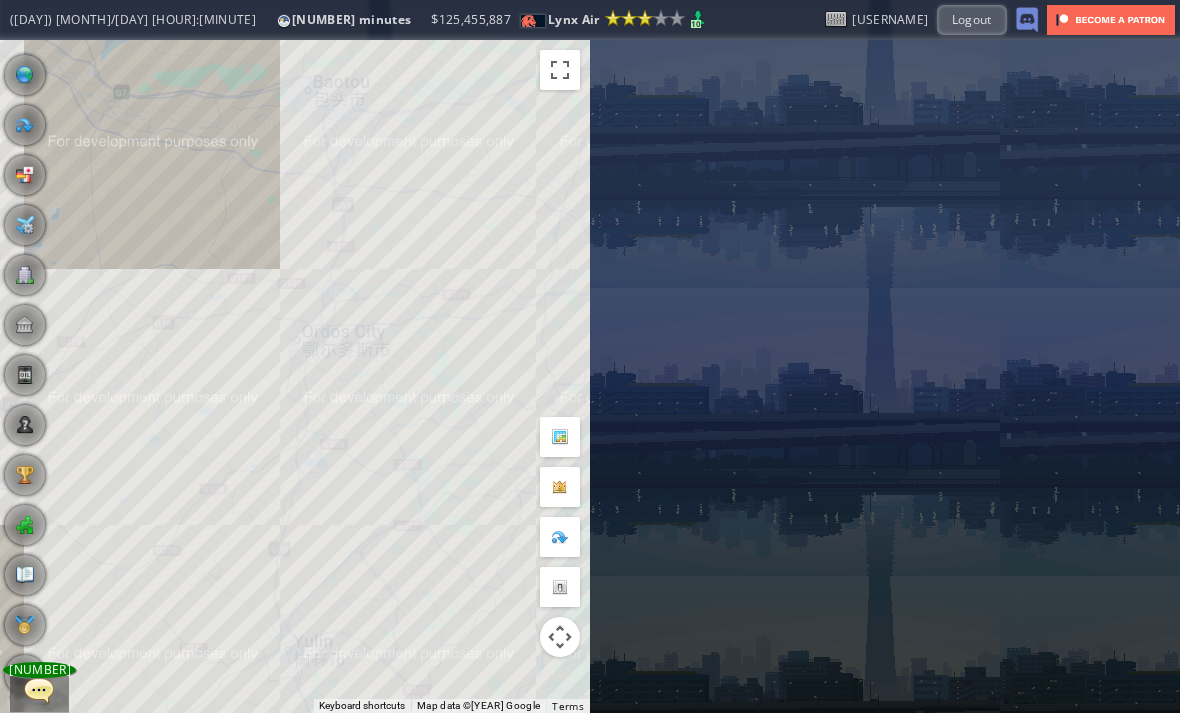 click at bounding box center (25, 225) 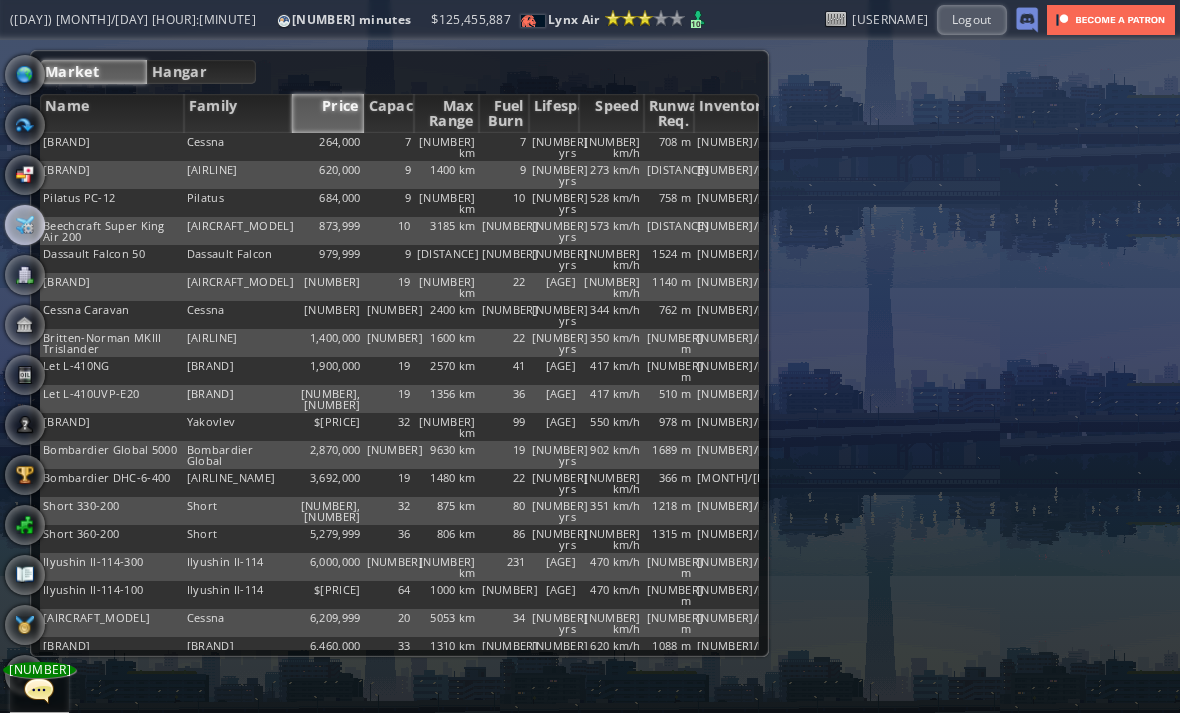 click on "Hangar" at bounding box center (201, 72) 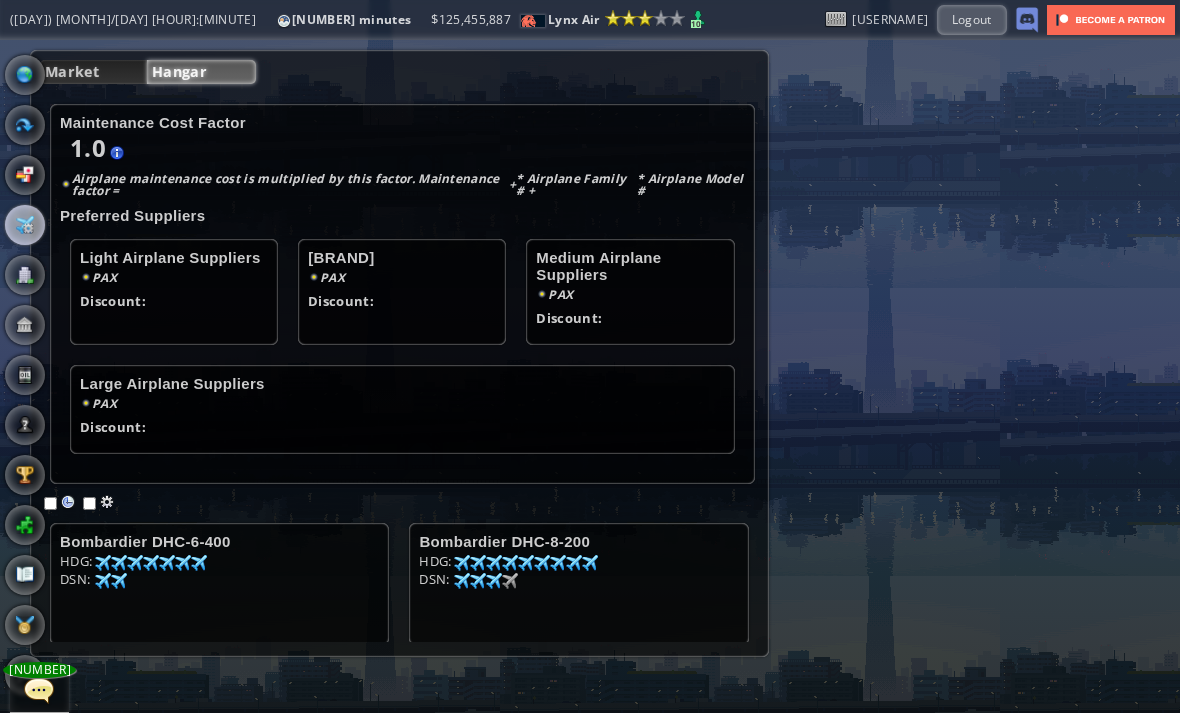 click on "Hangar" at bounding box center (201, 72) 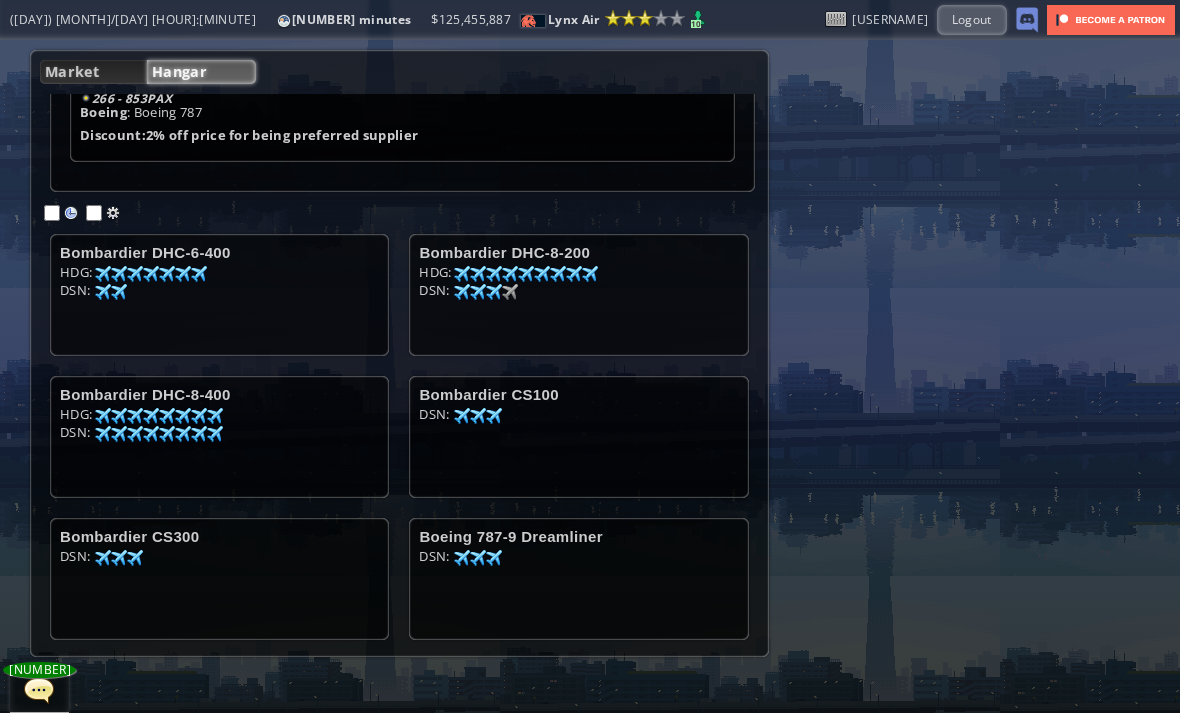 scroll, scrollTop: 310, scrollLeft: 0, axis: vertical 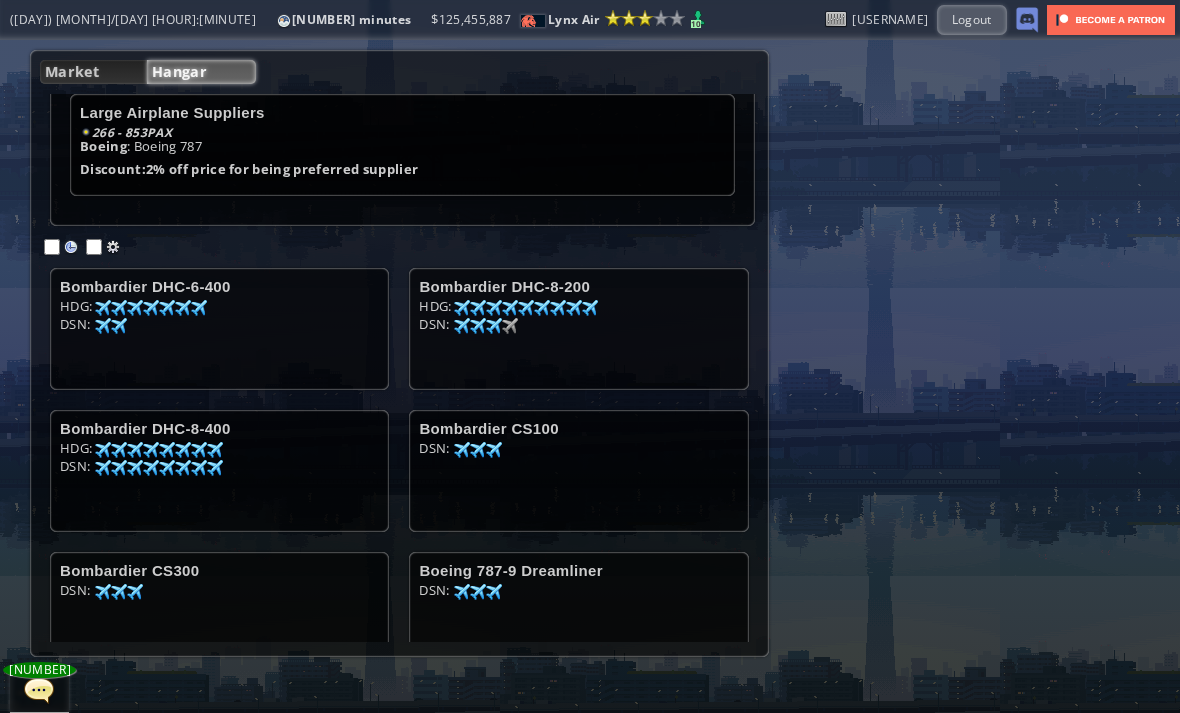 click on "Bombardier DHC-6-400 HDG: [NUMBER] [NUMBER] [NUMBER] [NUMBER] [NUMBER] [NUMBER] [NUMBER] [NUMBER] [NUMBER] [NUMBER] [NUMBER] [NUMBER] [NUMBER] [NUMBER] DSN: [NUMBER] [NUMBER] [NUMBER] [NUMBER] Bombardier DHC-8-200 HDG: [NUMBER] [NUMBER] [NUMBER] [NUMBER] [NUMBER] [NUMBER] [NUMBER] [NUMBER] [NUMBER] [NUMBER] [NUMBER] [NUMBER] [NUMBER] [NUMBER] [NUMBER] [NUMBER] [NUMBER] [NUMBER] DSN: [NUMBER] [NUMBER] [NUMBER] [NUMBER] [NUMBER] [NUMBER] [NUMBER] [NUMBER] [NUMBER] [NUMBER] Bombardier DHC-8-400 HDG: [NUMBER] [NUMBER] [NUMBER] [NUMBER] [NUMBER] [NUMBER] [NUMBER] [NUMBER] [NUMBER] [NUMBER] [NUMBER] [NUMBER] [NUMBER] [NUMBER] [NUMBER] [NUMBER] DSN: [NUMBER] [NUMBER] [NUMBER] [NUMBER] [NUMBER] [NUMBER] [NUMBER] [NUMBER] Bombardier CS100 DSN: [NUMBER] [NUMBER] [NUMBER] [NUMBER] Bombardier CS300 DSN: [NUMBER] [NUMBER] [NUMBER] [NUMBER] Boeing 787-9 Dreamliner DSN: [NUMBER] [NUMBER] [NUMBER] [NUMBER] [NUMBER]" at bounding box center [399, 471] 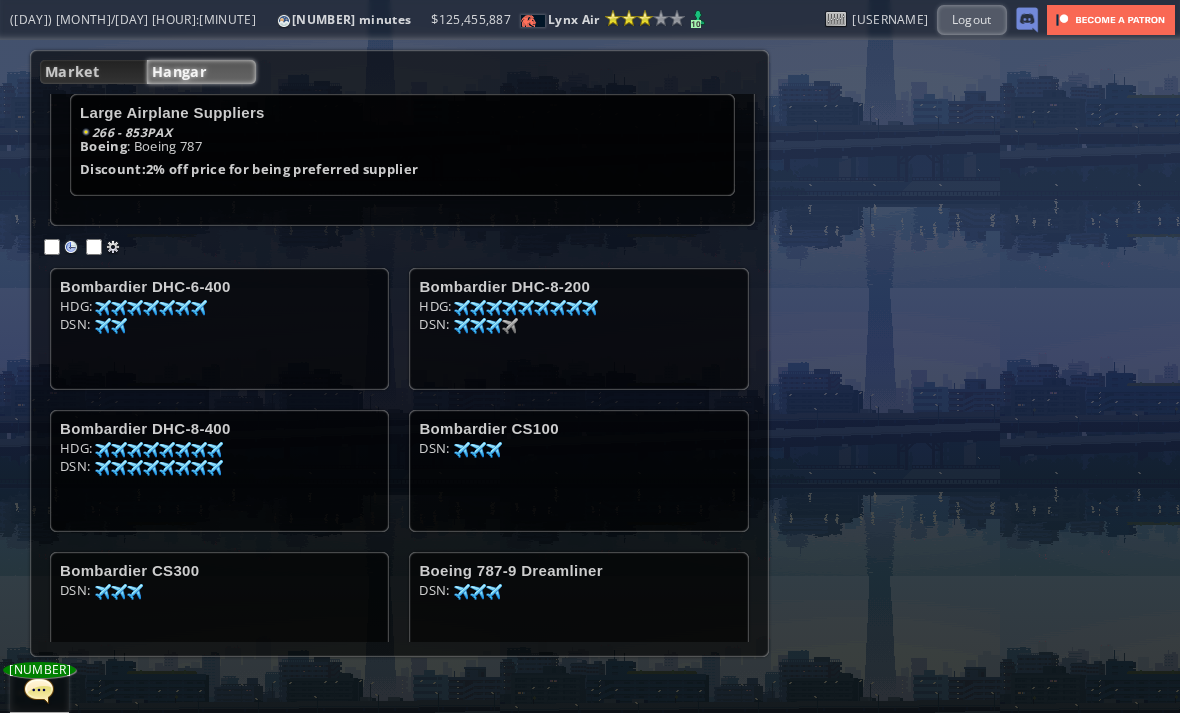 click at bounding box center (71, 247) 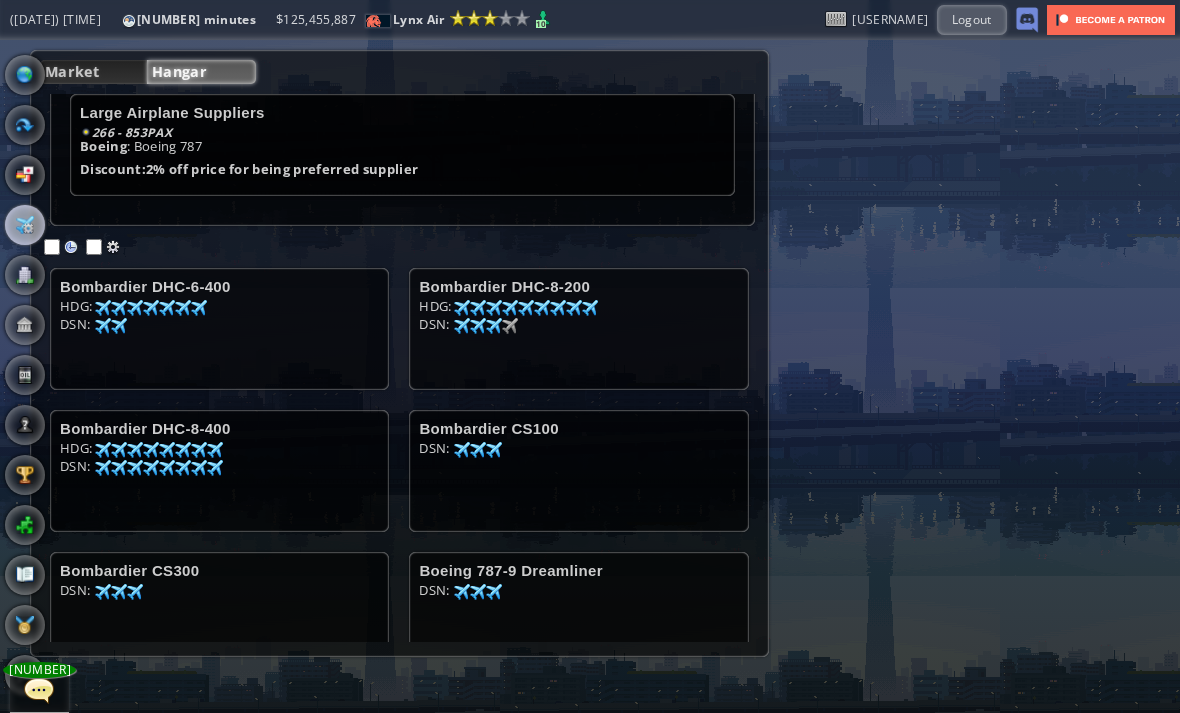 click at bounding box center (25, 75) 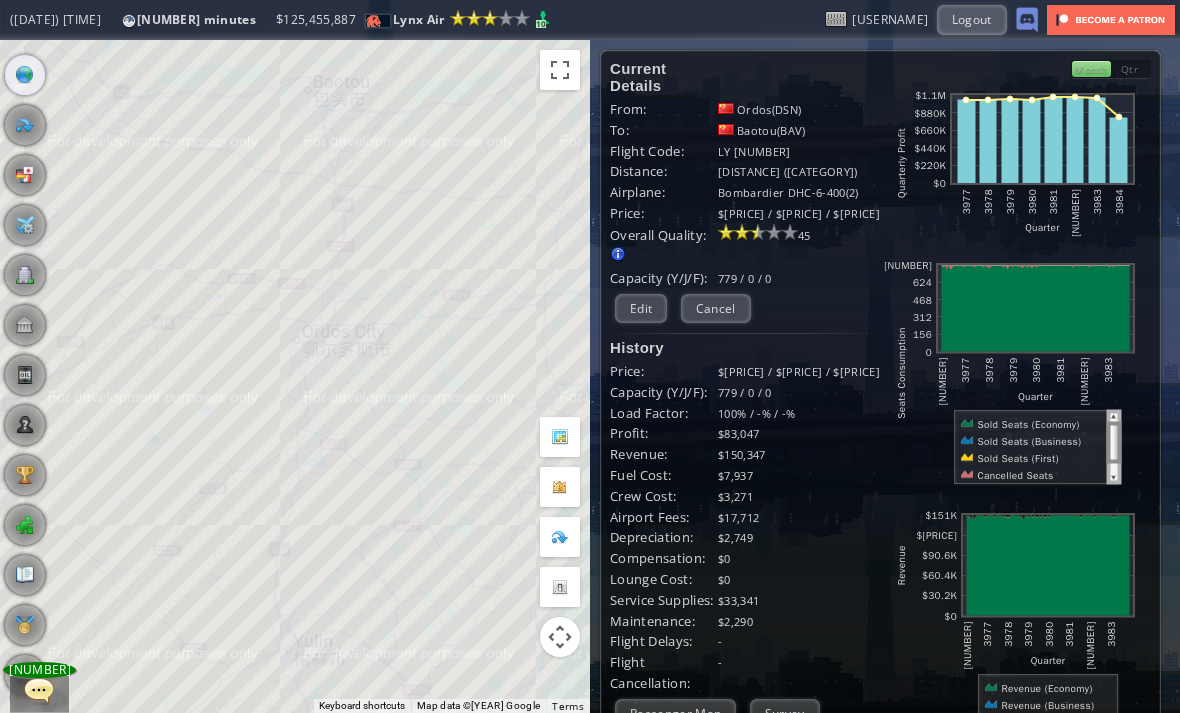 click on "Edit" at bounding box center (641, 308) 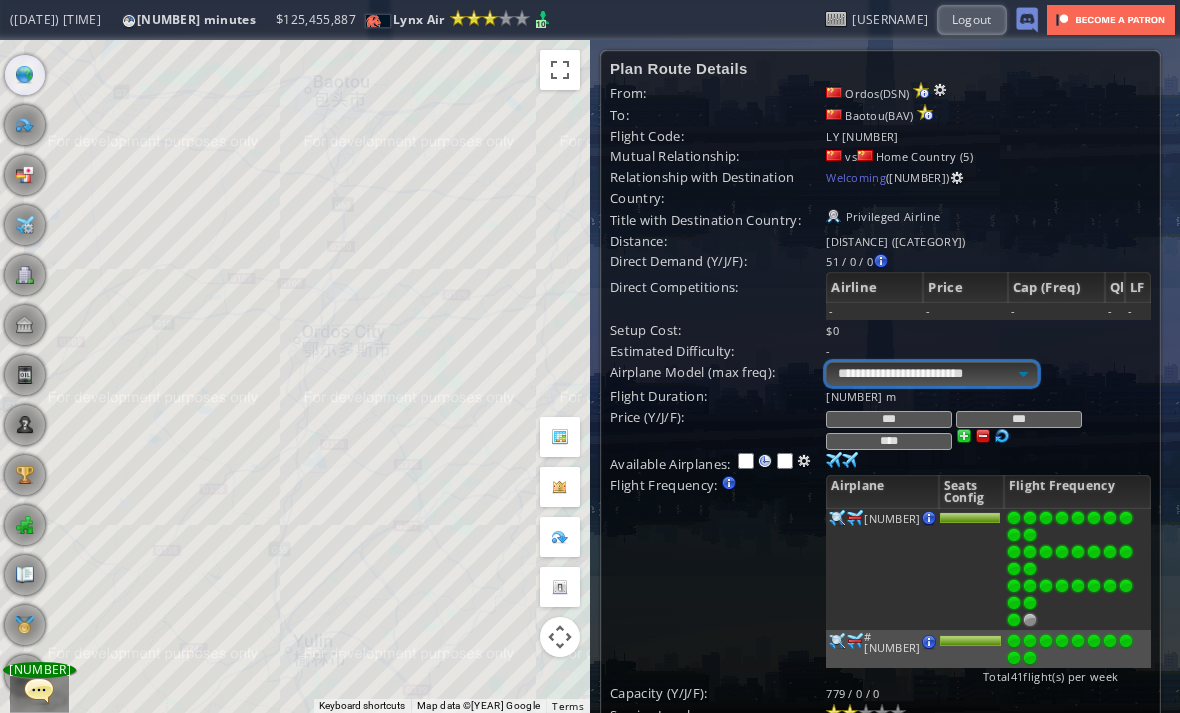 click on "**********" at bounding box center [931, 374] 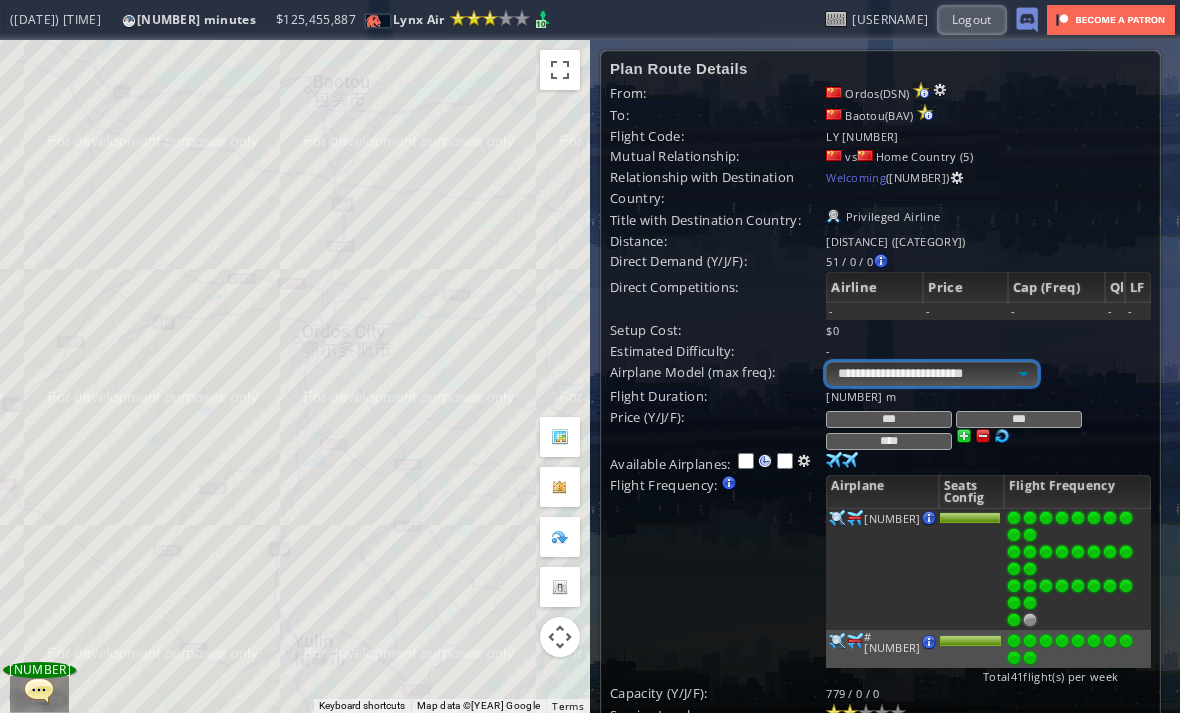 select on "**" 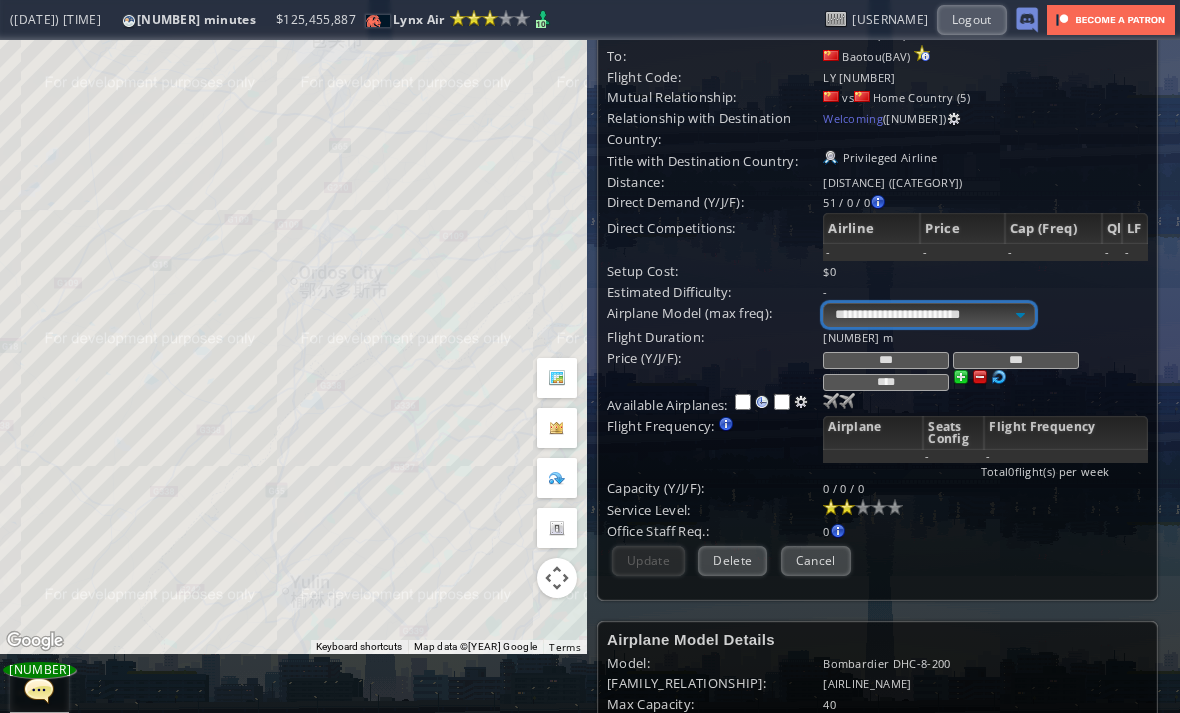 scroll, scrollTop: 60, scrollLeft: 2, axis: both 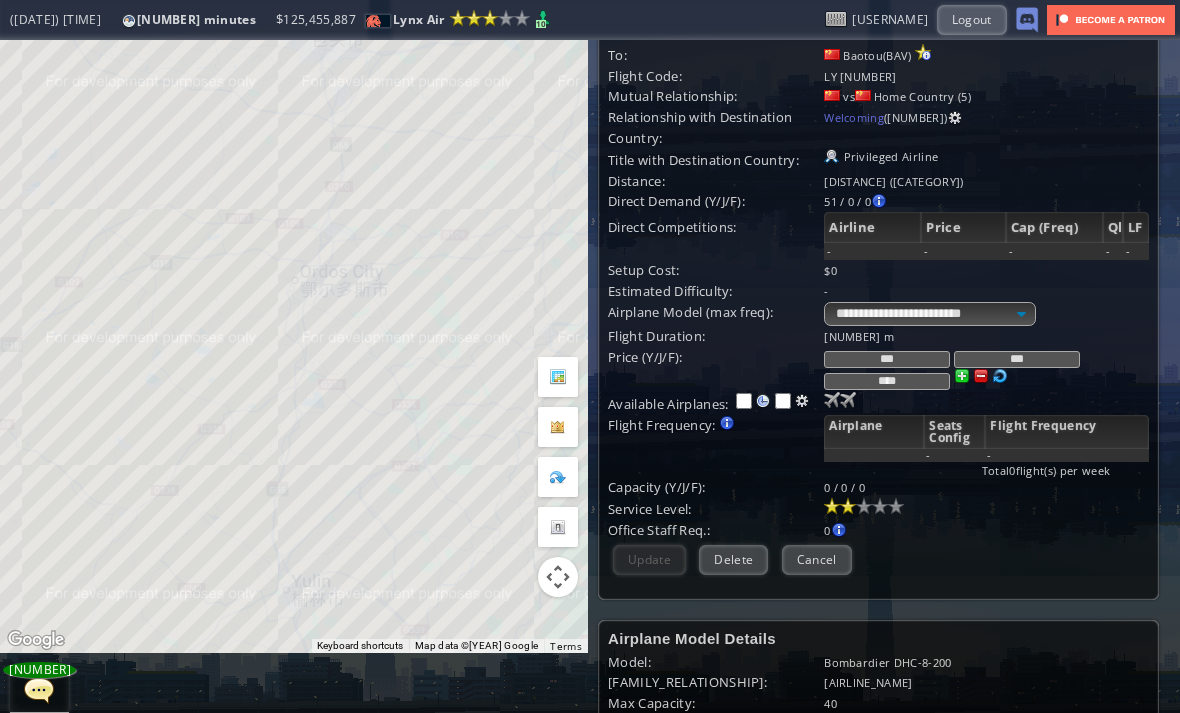 click at bounding box center (832, 400) 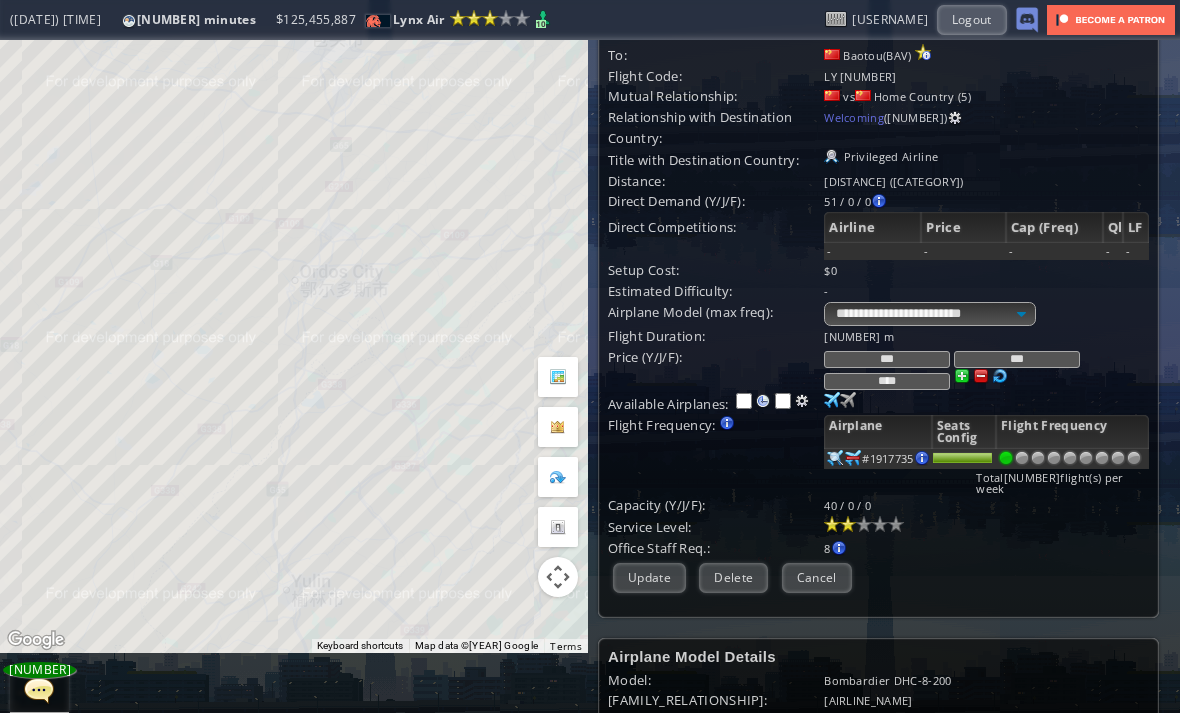 click at bounding box center (832, 400) 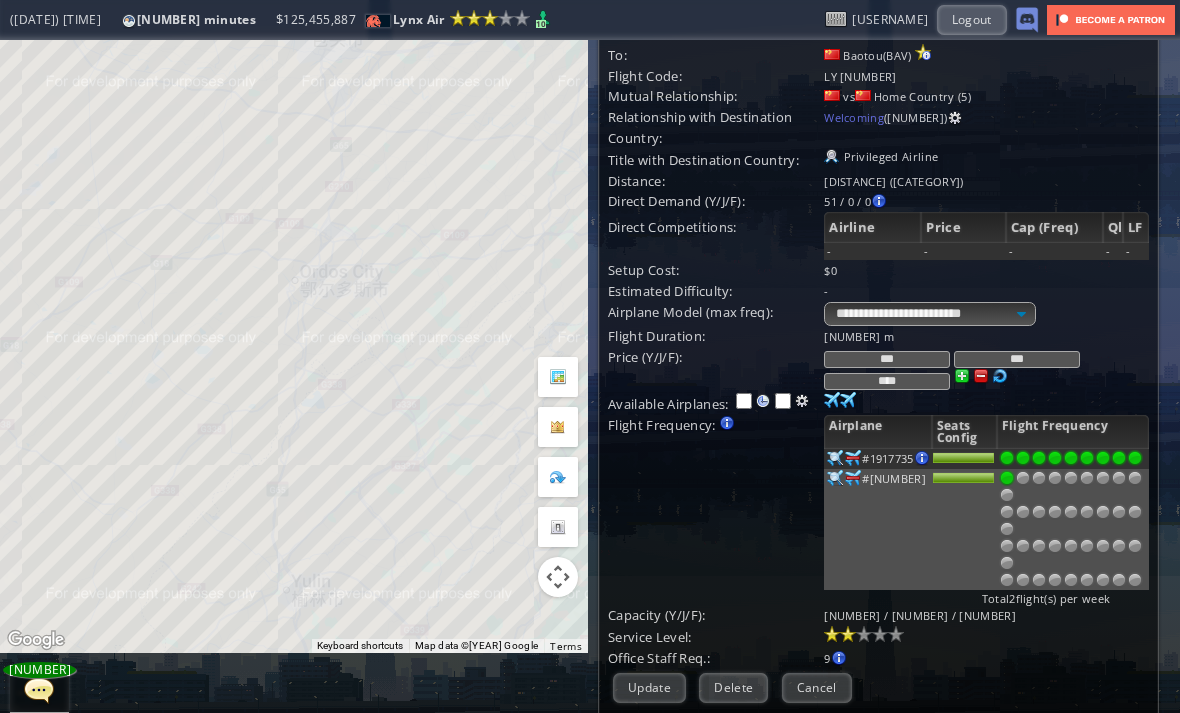 click at bounding box center (1135, 458) 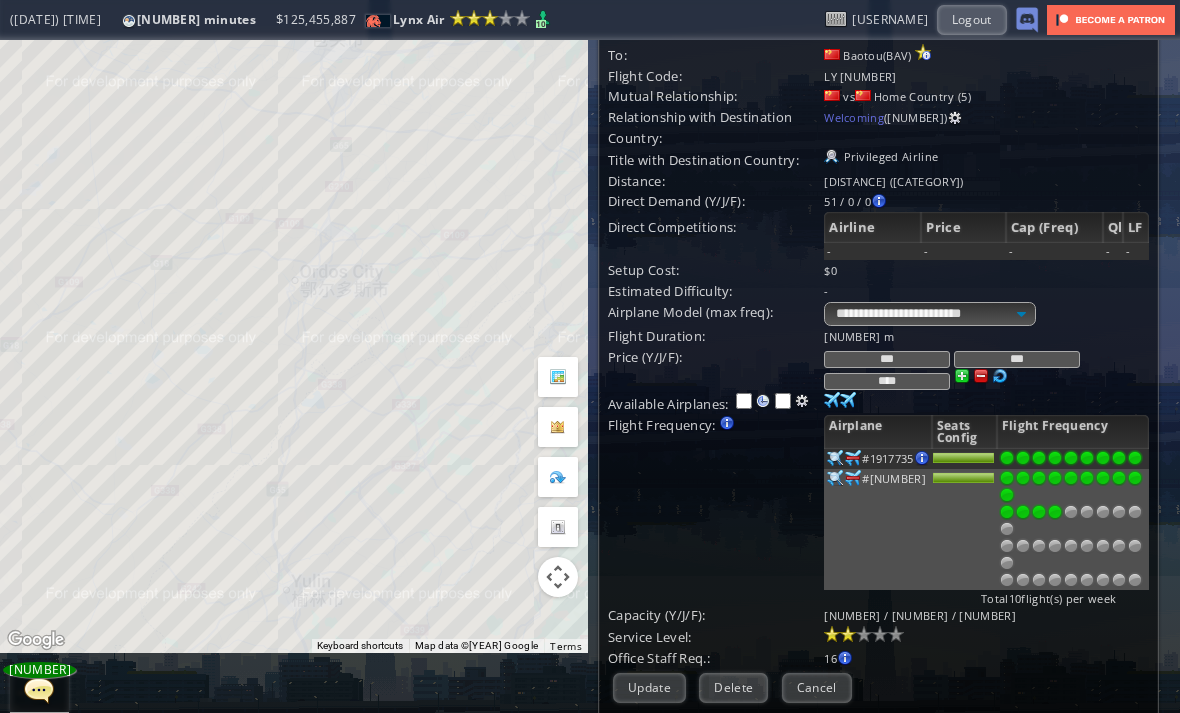 click at bounding box center (1055, 512) 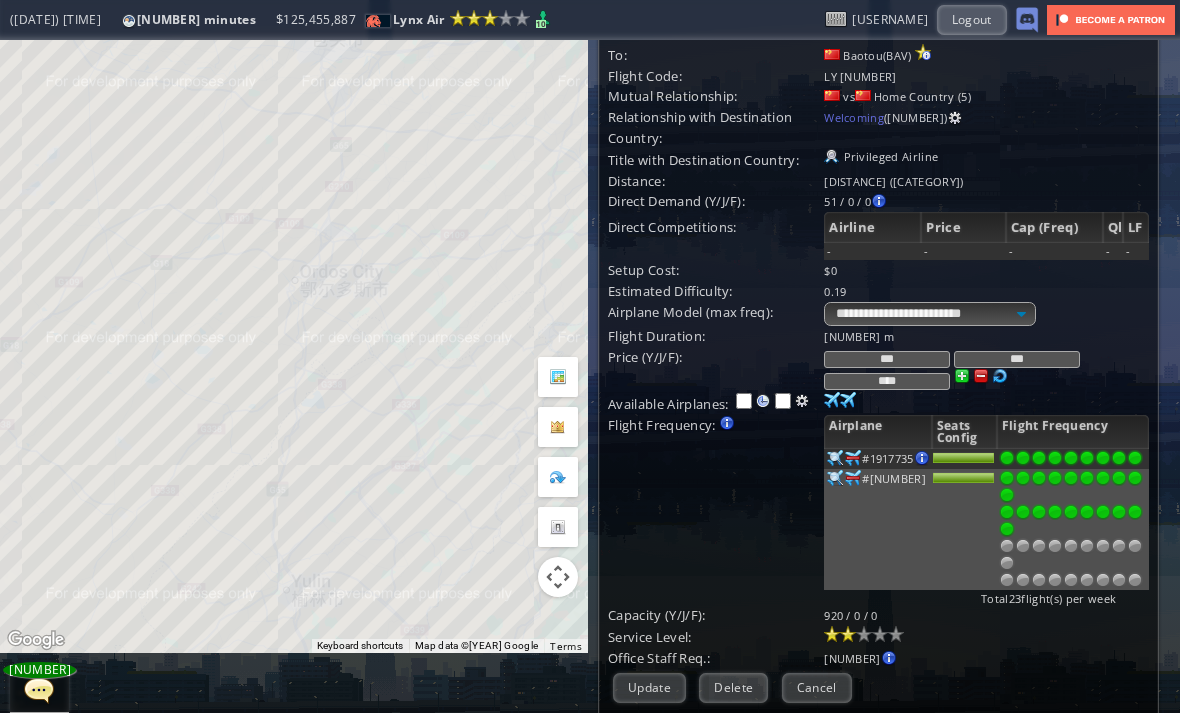 click at bounding box center [1007, 529] 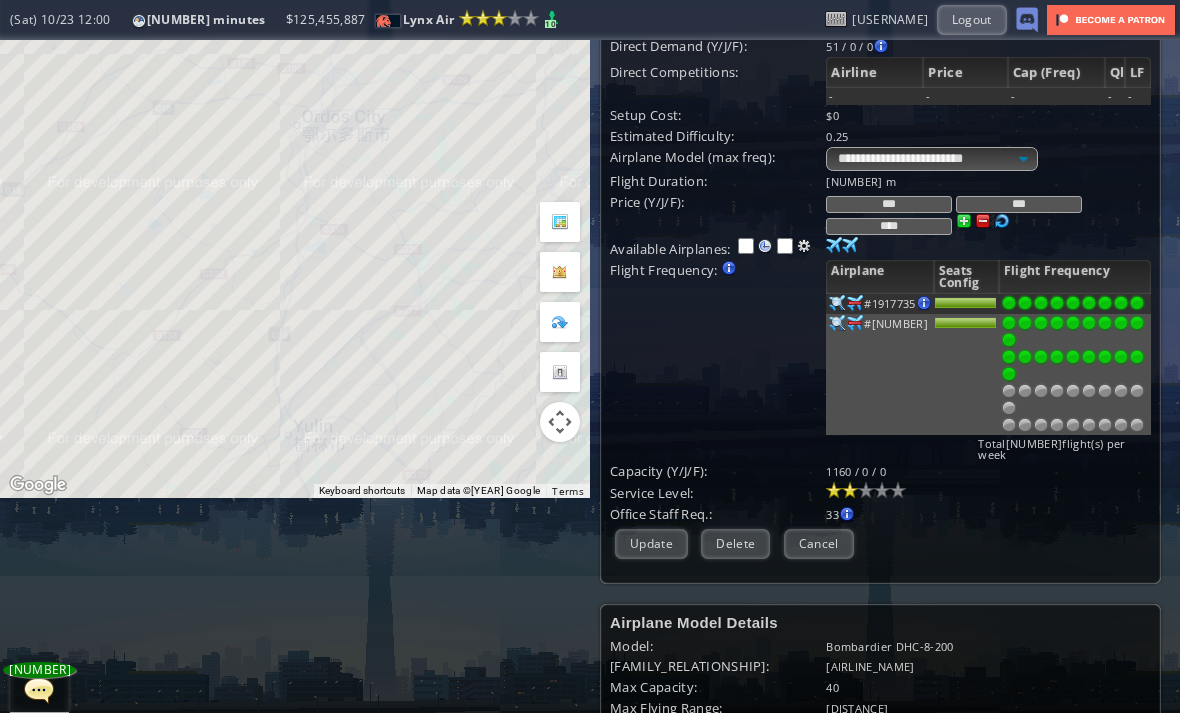 scroll, scrollTop: 184, scrollLeft: 1, axis: both 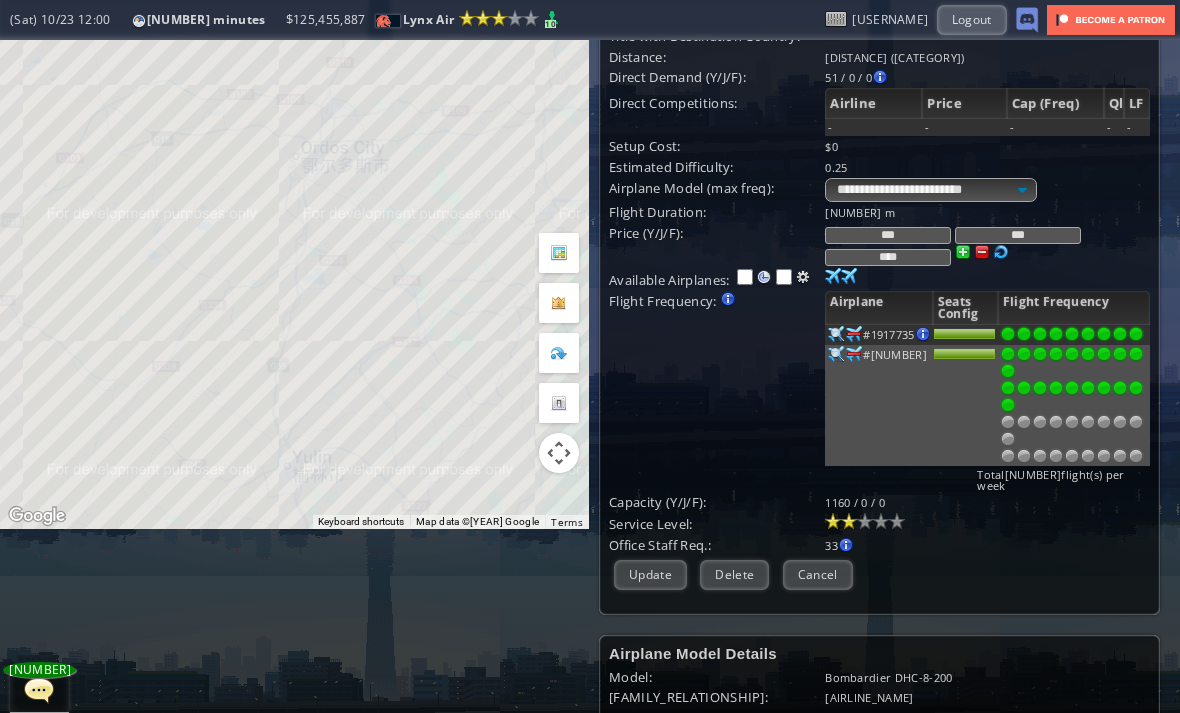 click at bounding box center (1008, 422) 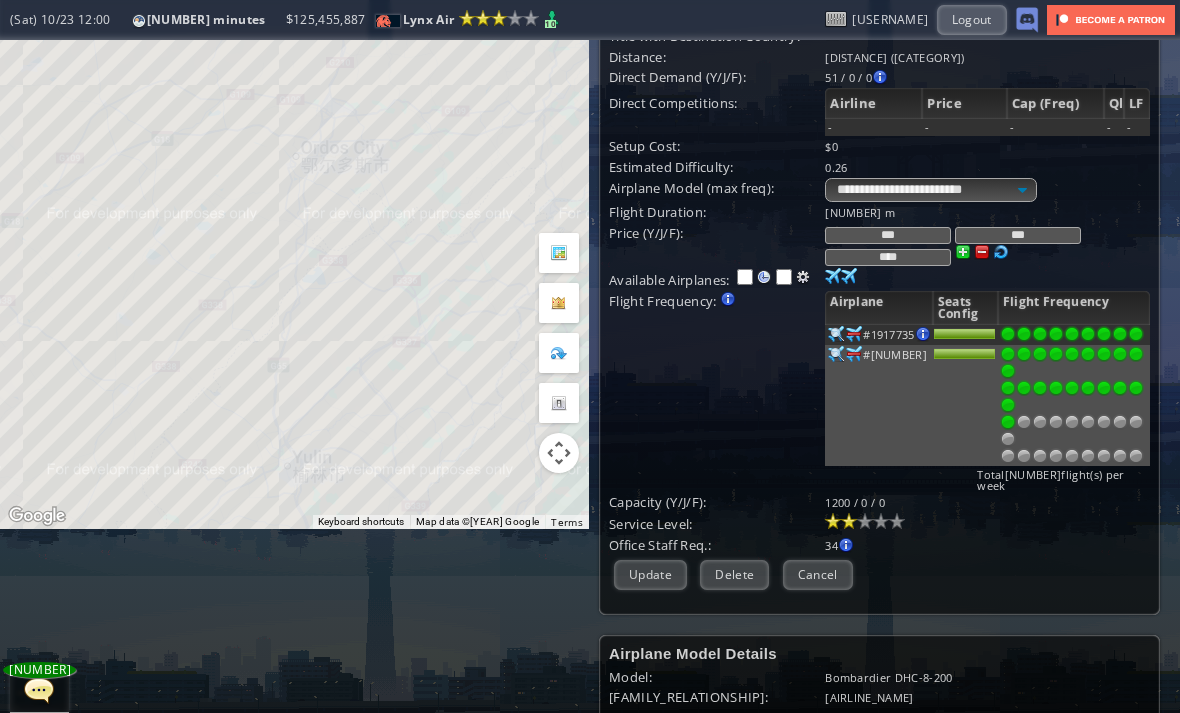 click at bounding box center [1008, 439] 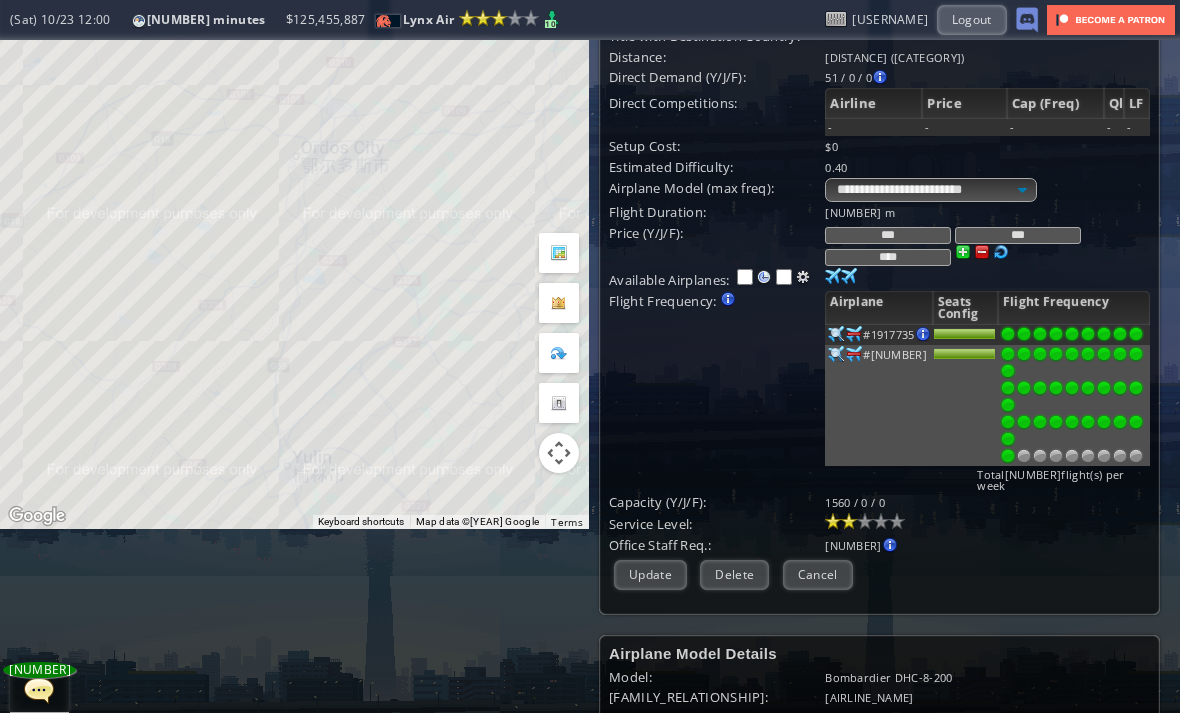 click at bounding box center [1008, 456] 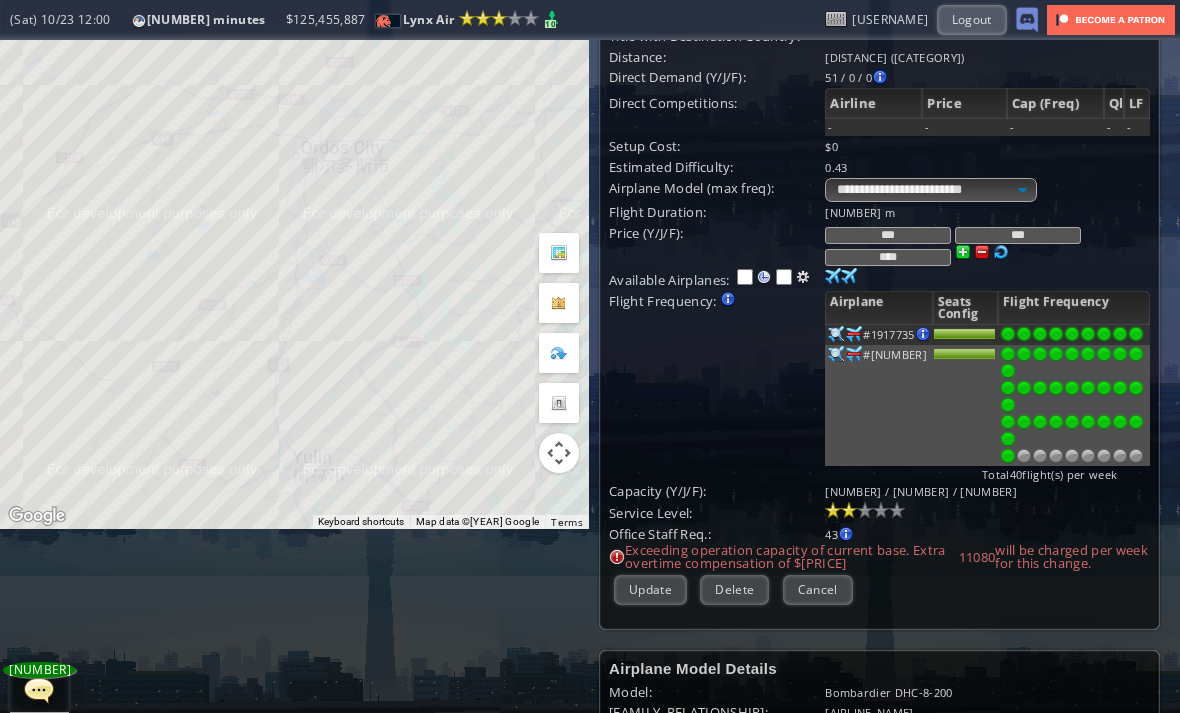 click at bounding box center [1008, 439] 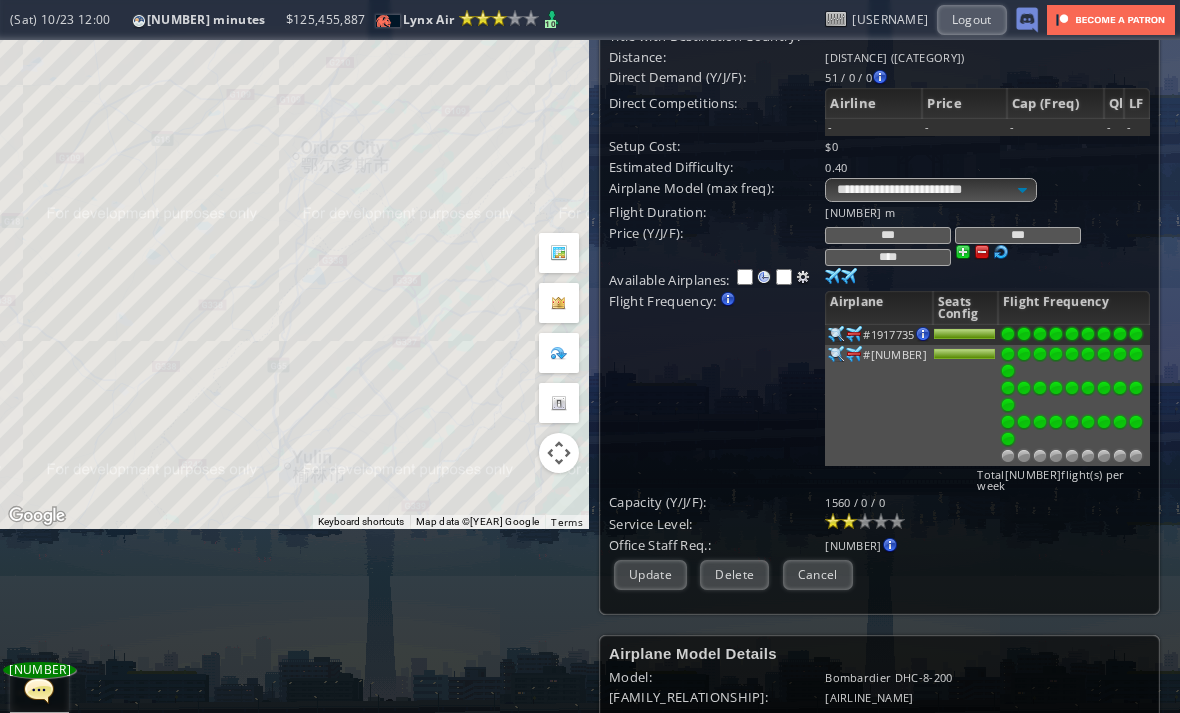 click on "Update" at bounding box center [650, 574] 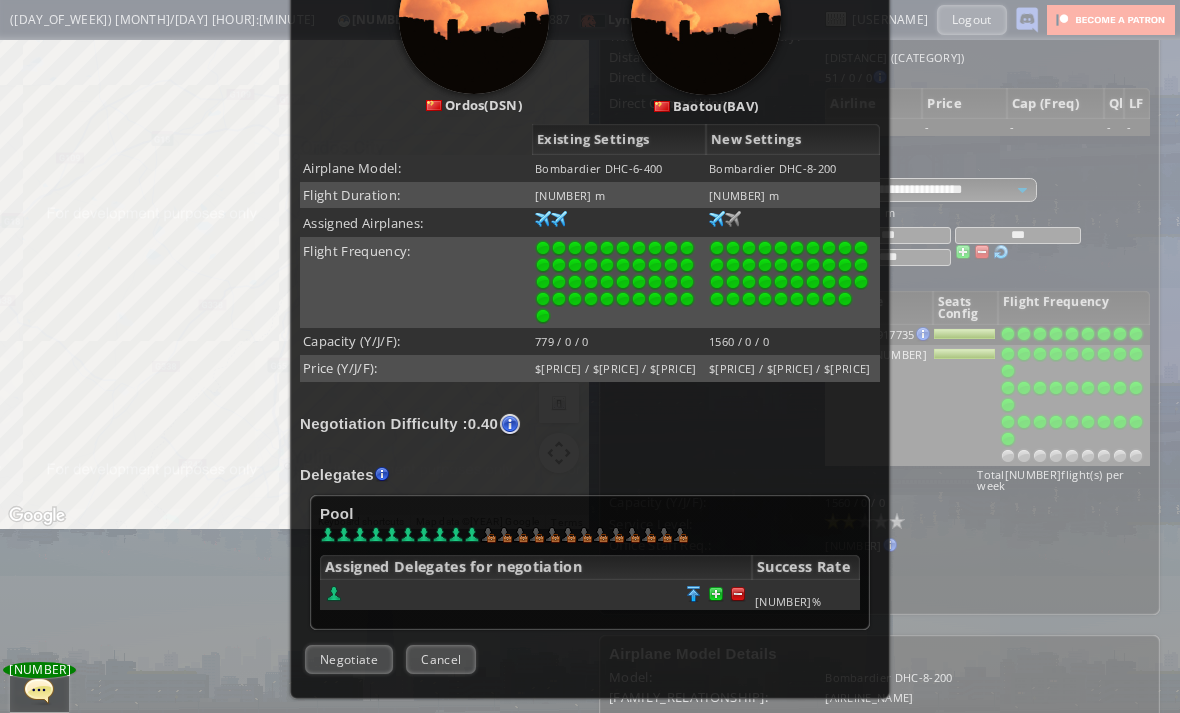 scroll, scrollTop: 267, scrollLeft: 0, axis: vertical 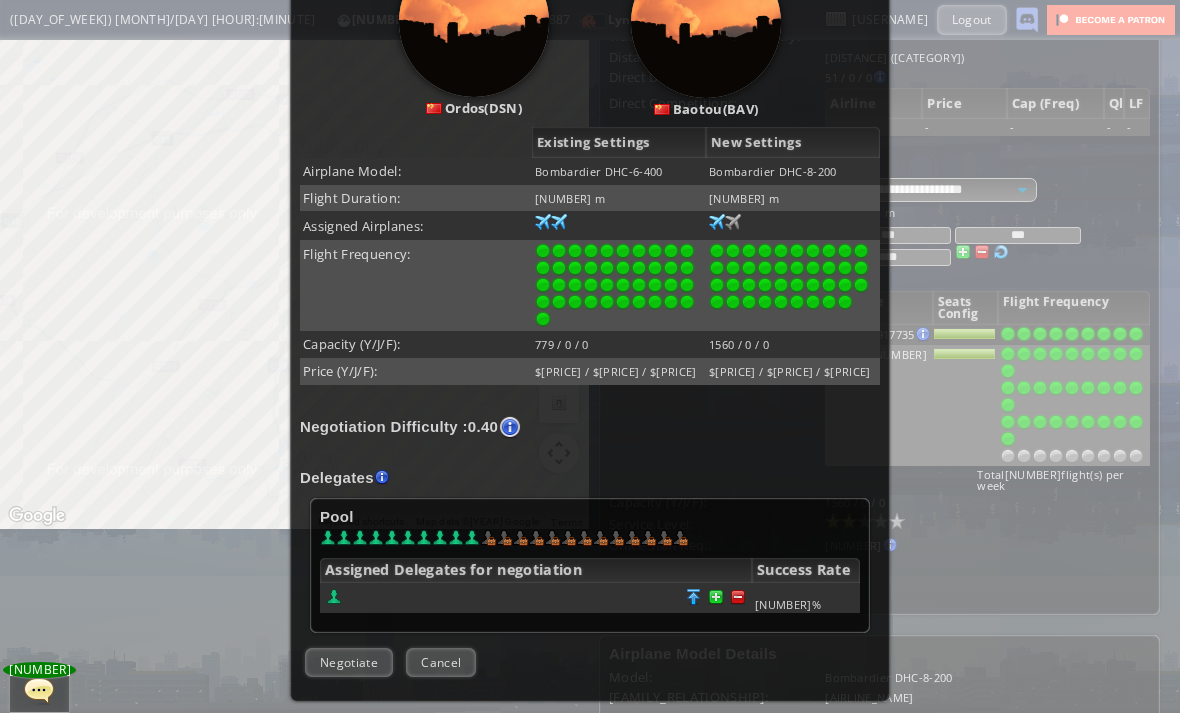 click at bounding box center [694, 597] 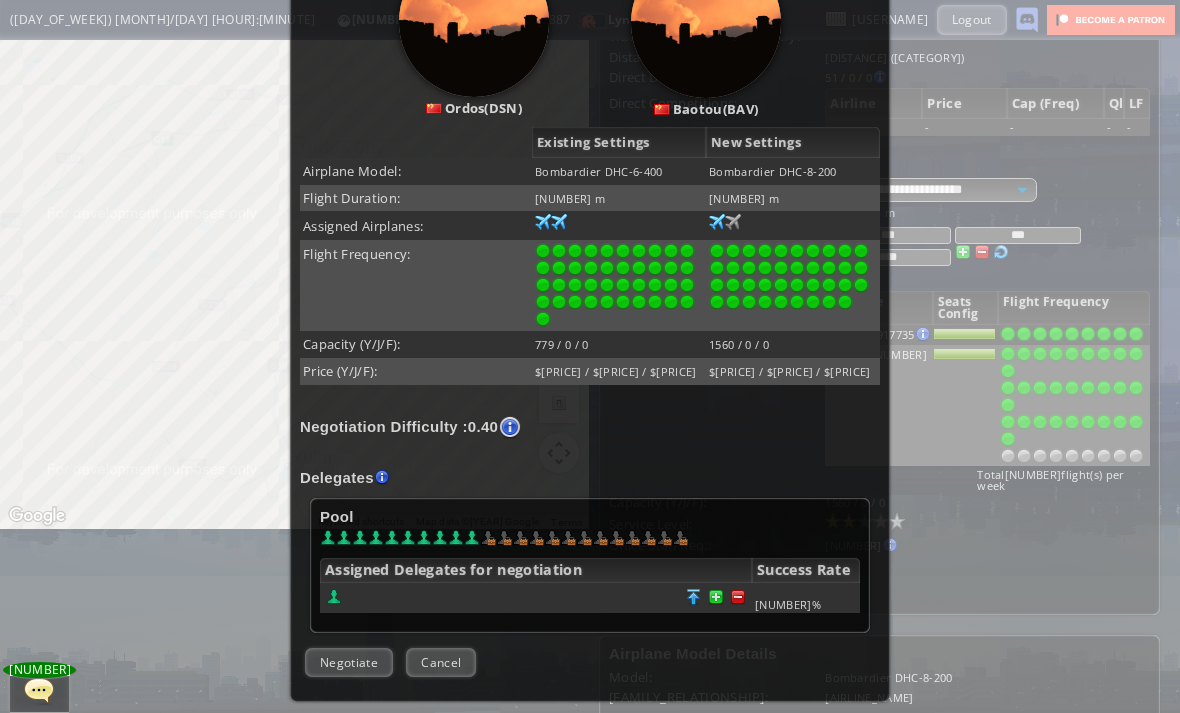 click on "Negotiate" at bounding box center [349, 662] 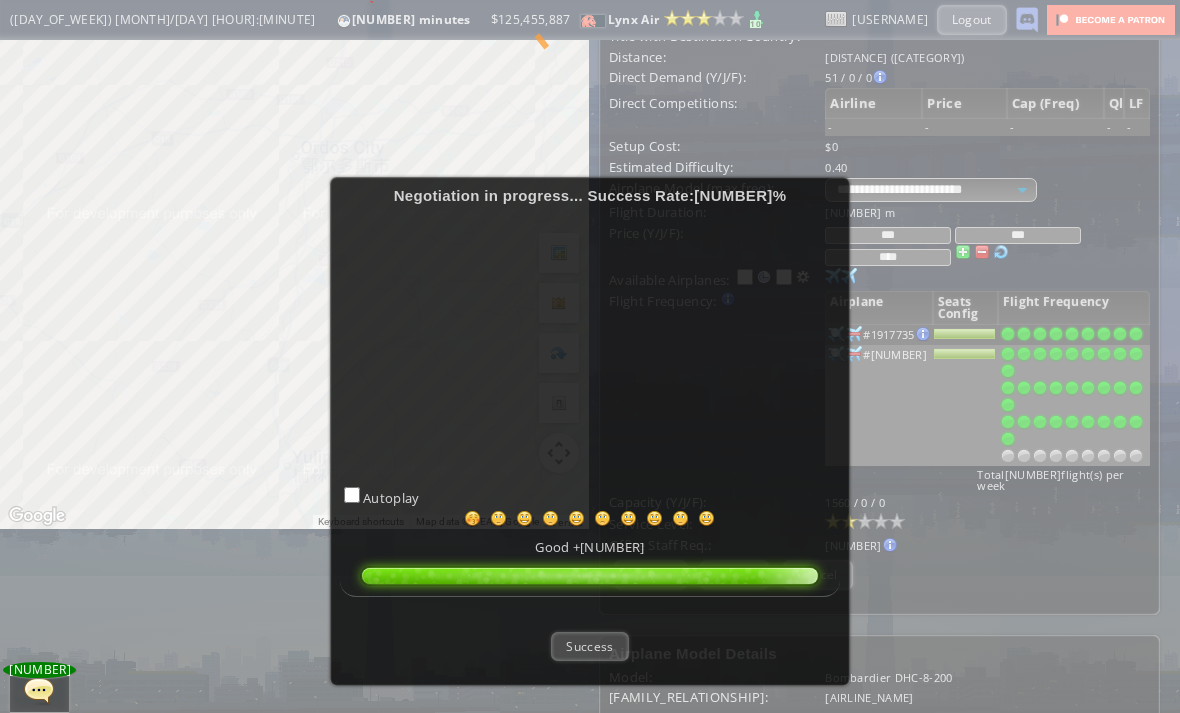 click at bounding box center (590, 612) 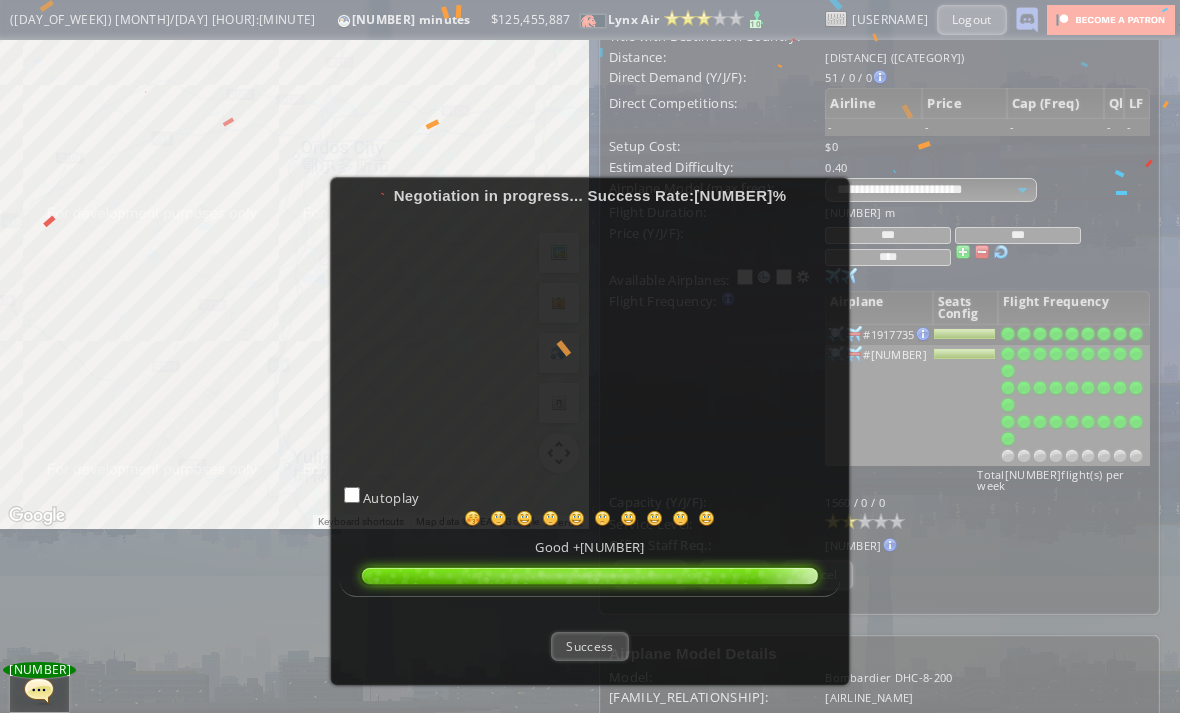 click on "Success" at bounding box center (589, 646) 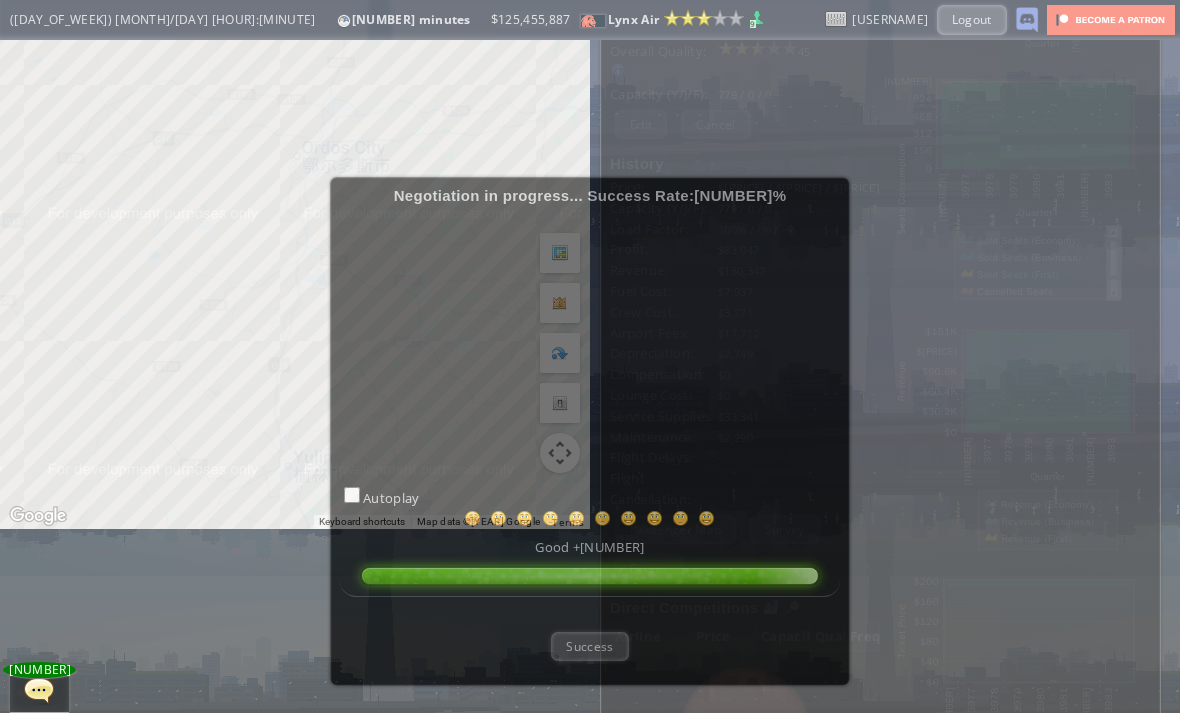 scroll, scrollTop: 184, scrollLeft: 0, axis: vertical 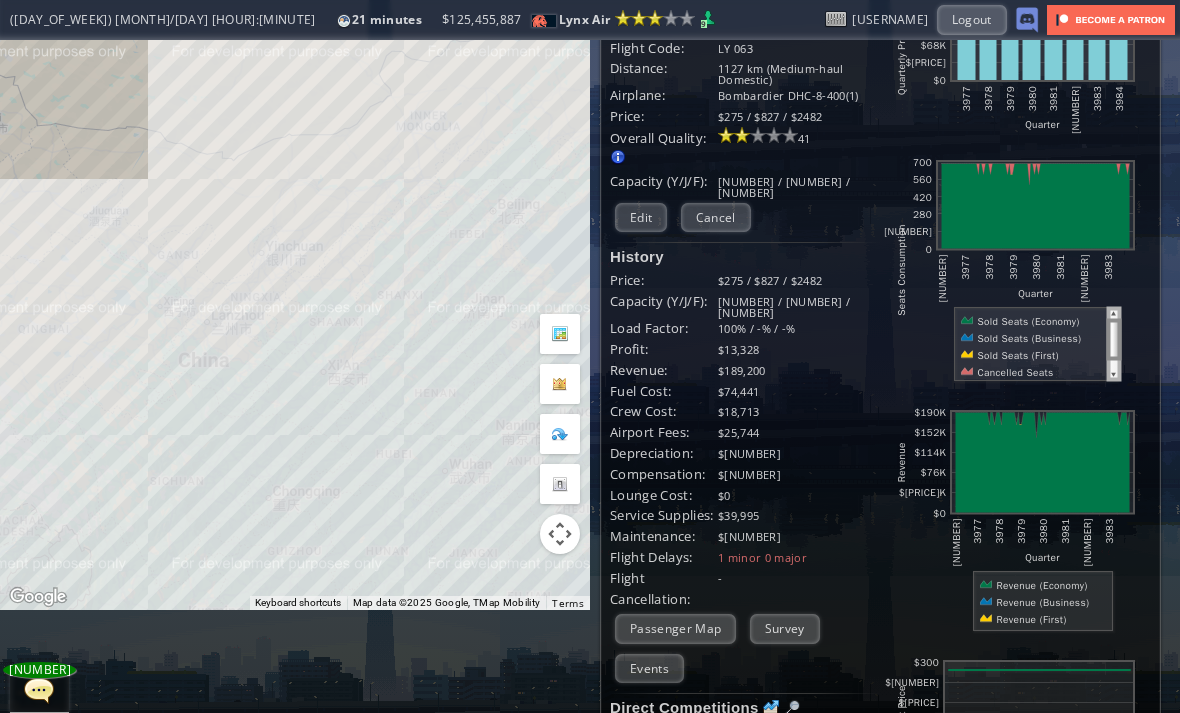 click on "Edit" at bounding box center [641, 217] 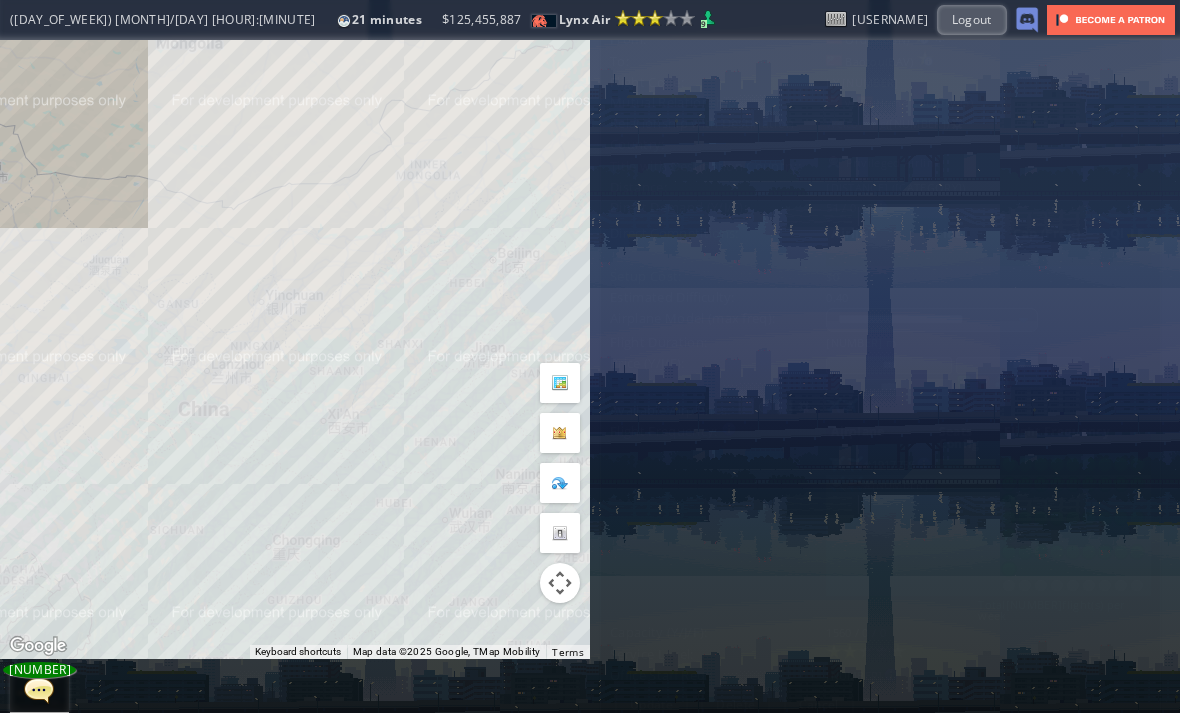 scroll, scrollTop: 0, scrollLeft: 0, axis: both 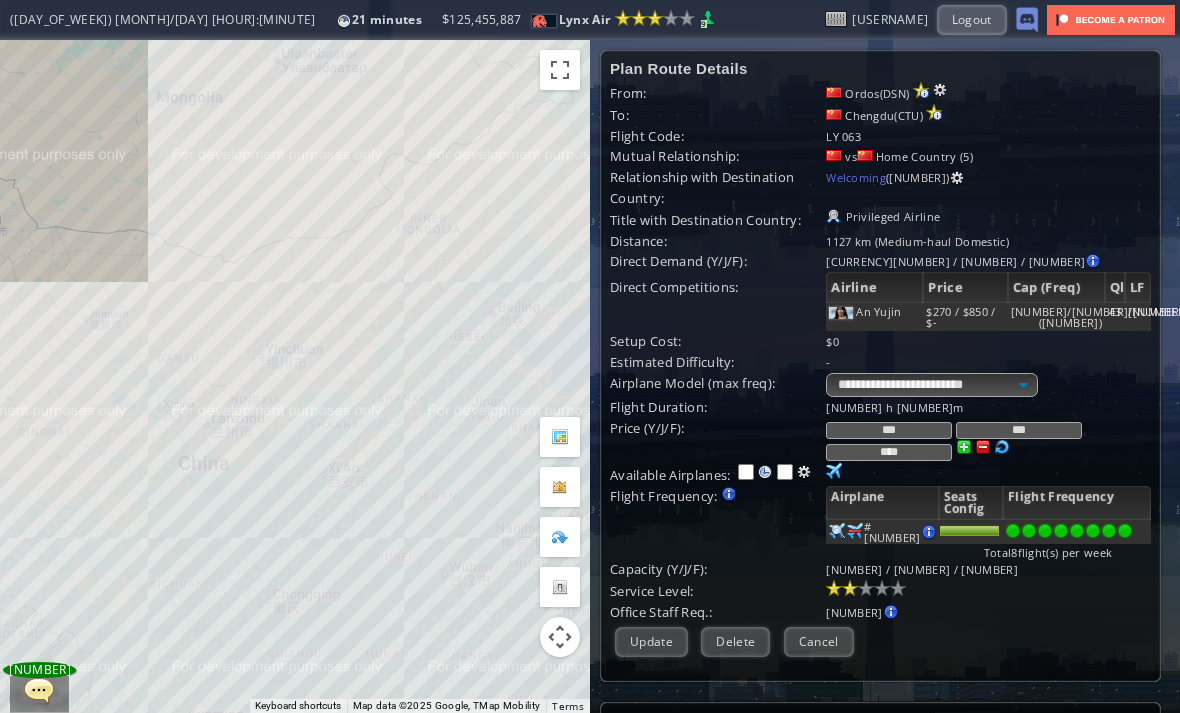 click on "Cancel" at bounding box center (819, 641) 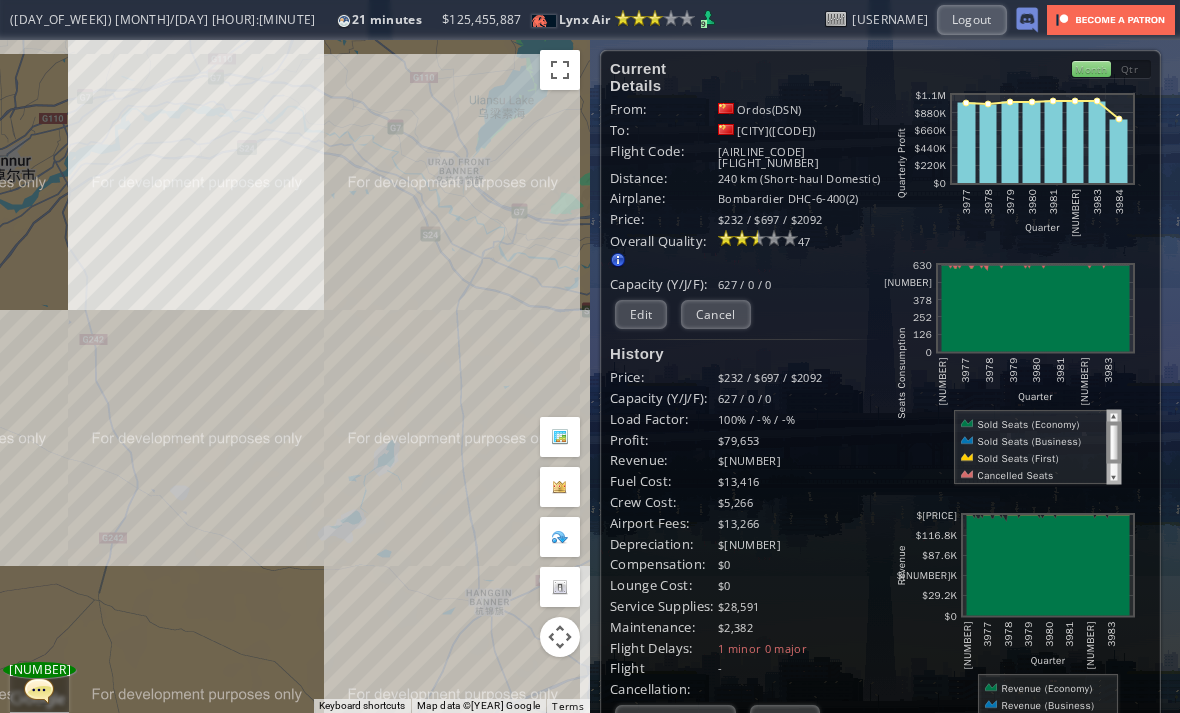 click on "Edit" at bounding box center (641, 314) 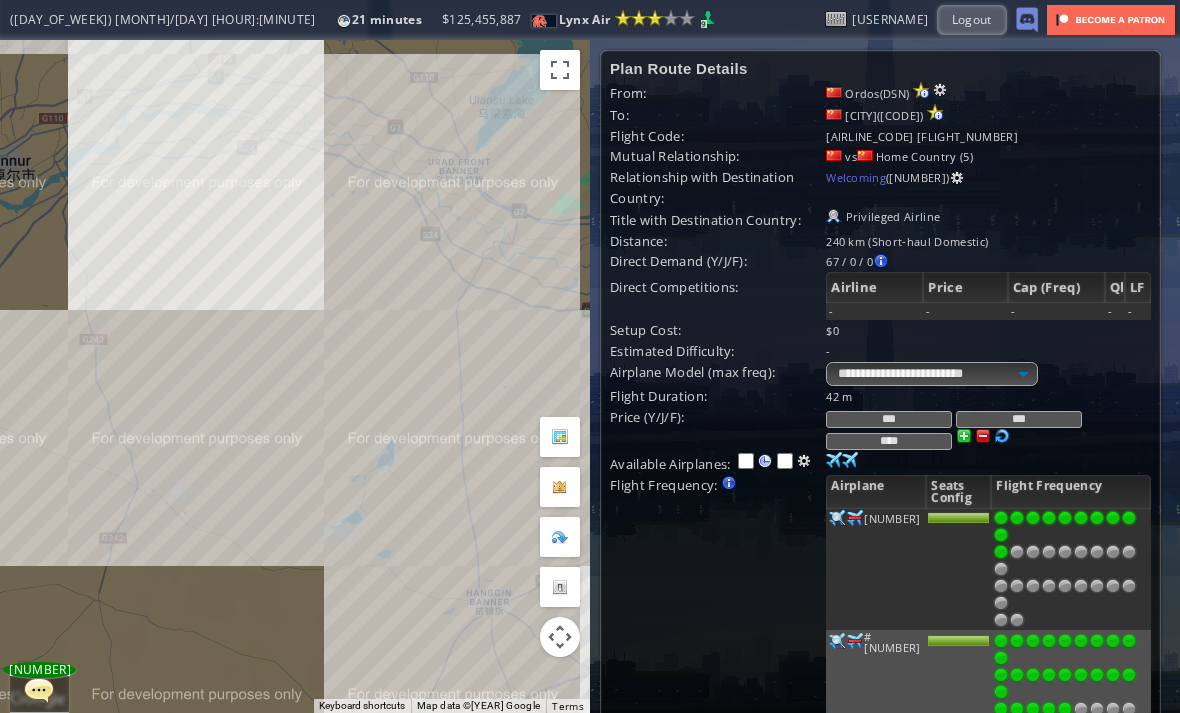 click at bounding box center (1001, 552) 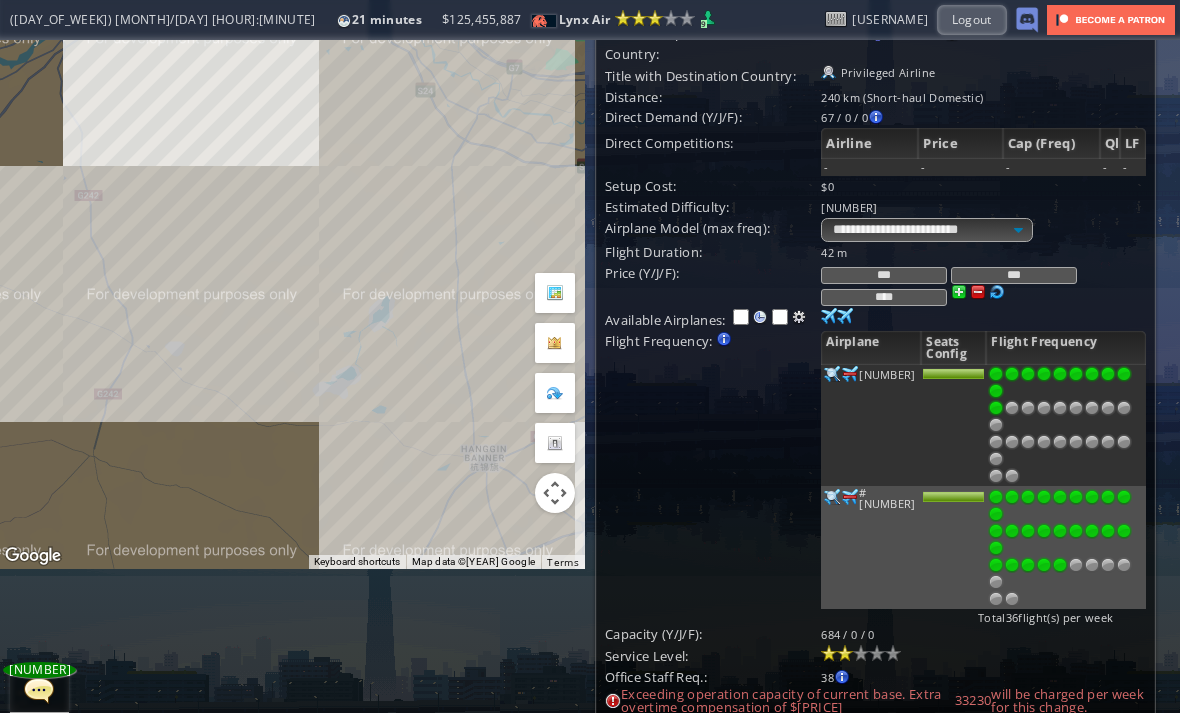 scroll, scrollTop: 146, scrollLeft: 3, axis: both 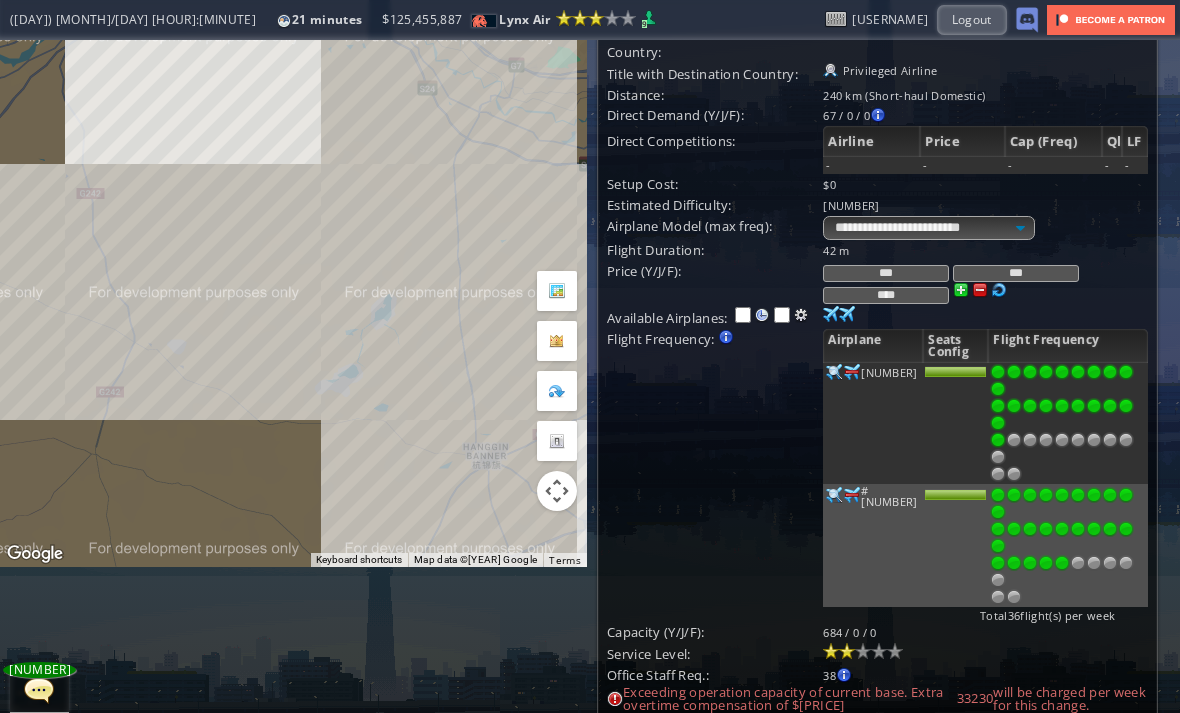 click at bounding box center [998, 440] 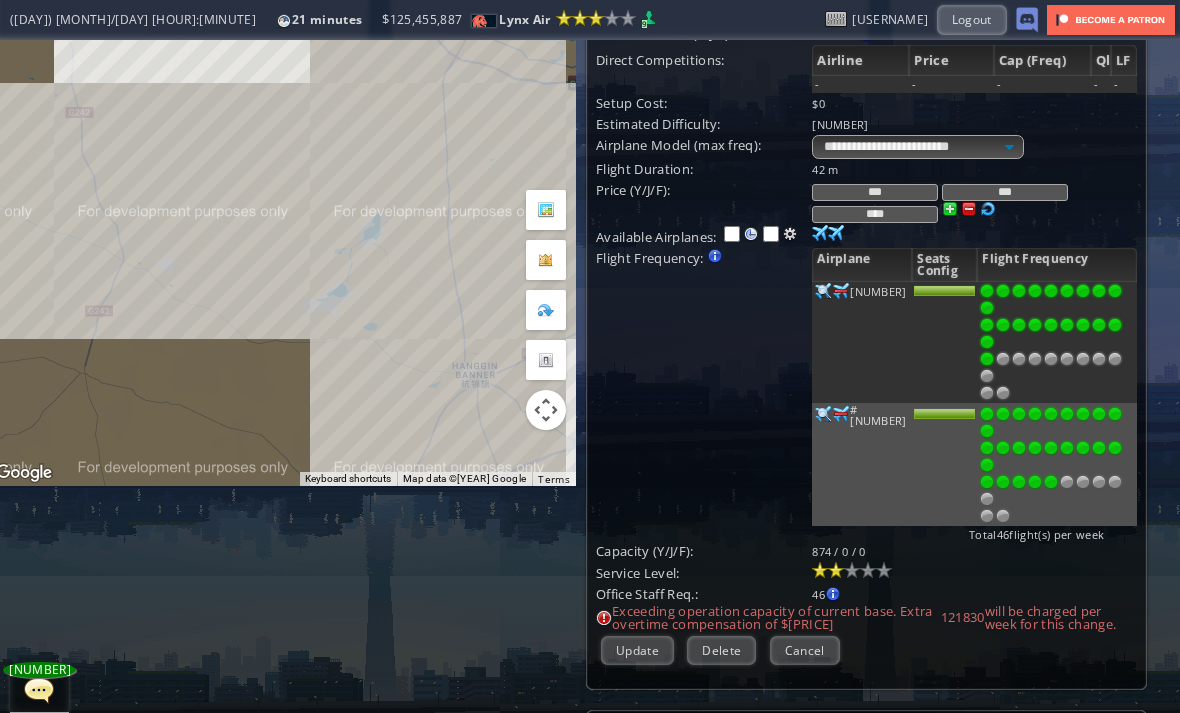 scroll, scrollTop: 221, scrollLeft: 13, axis: both 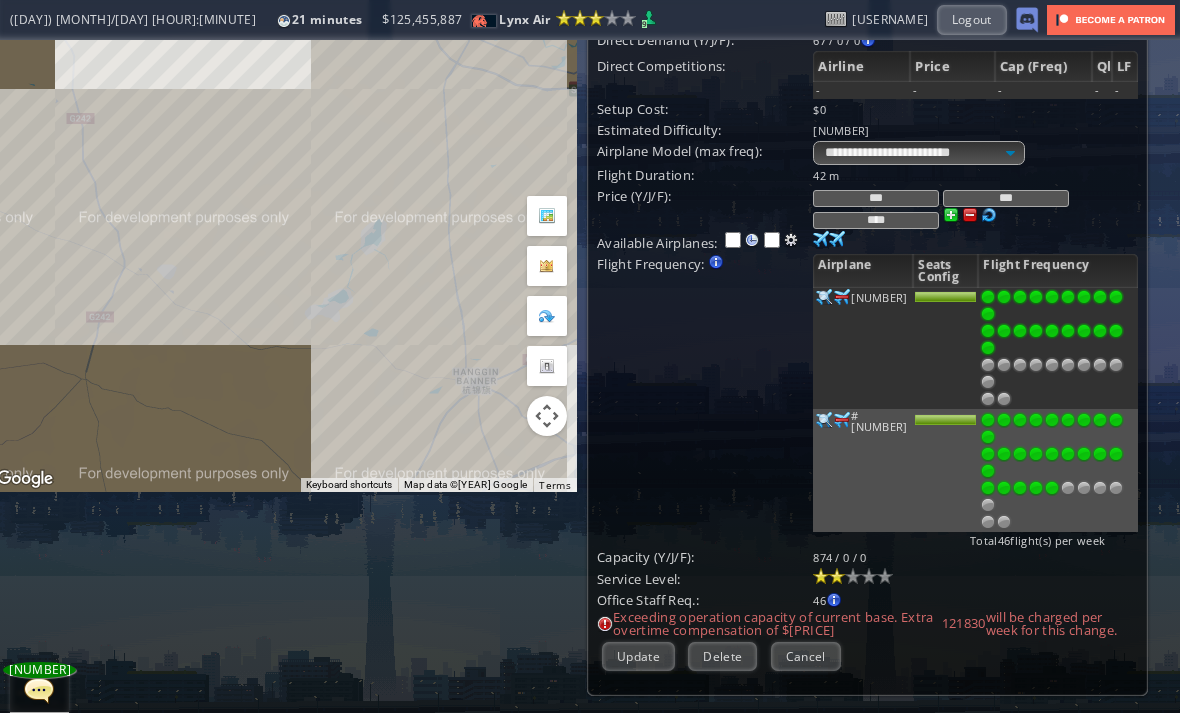click at bounding box center (988, 348) 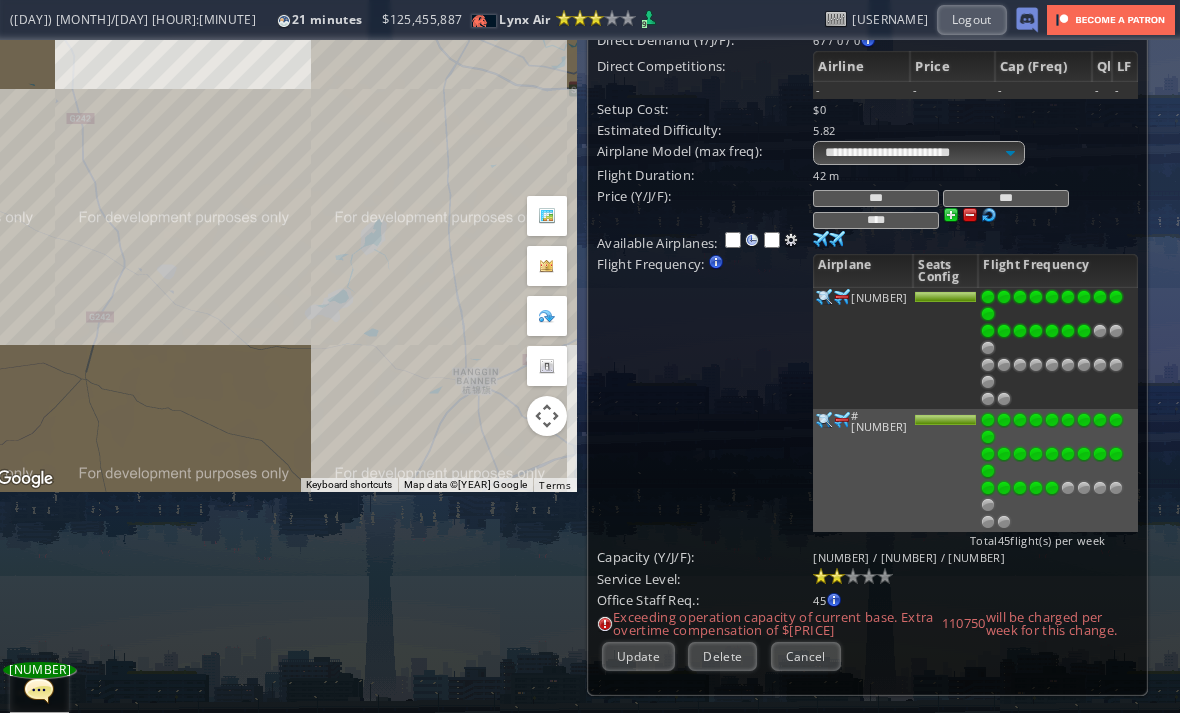 click at bounding box center [1084, 331] 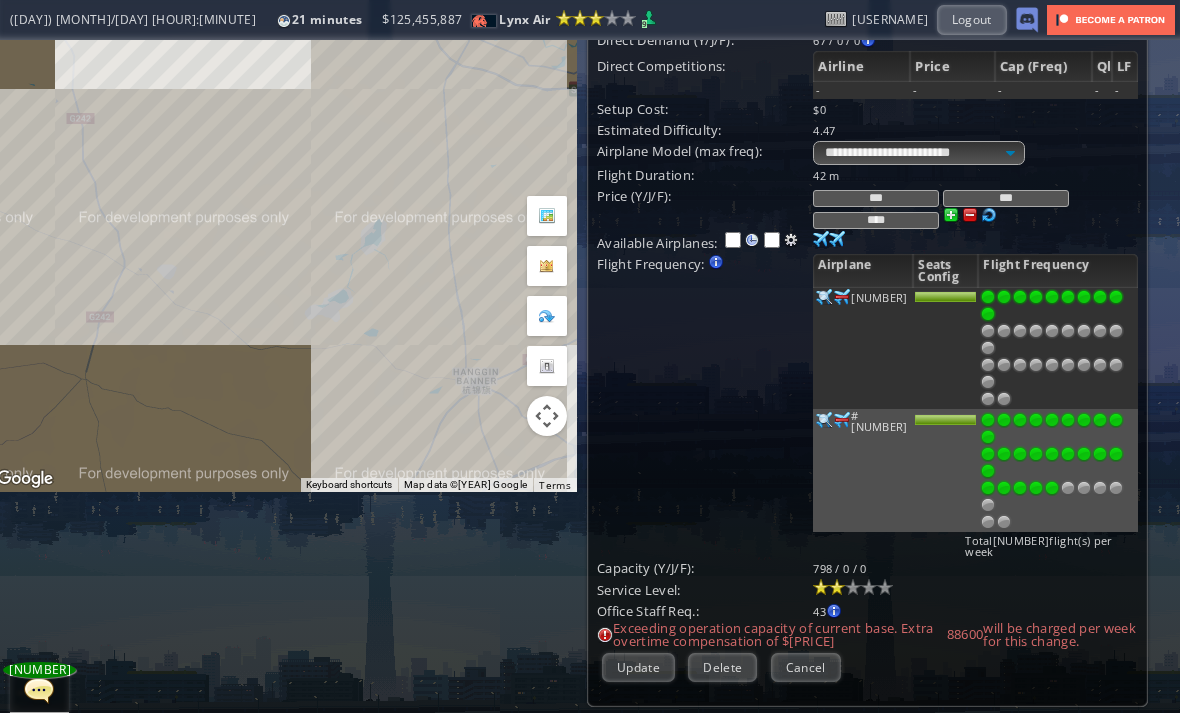click at bounding box center (988, 314) 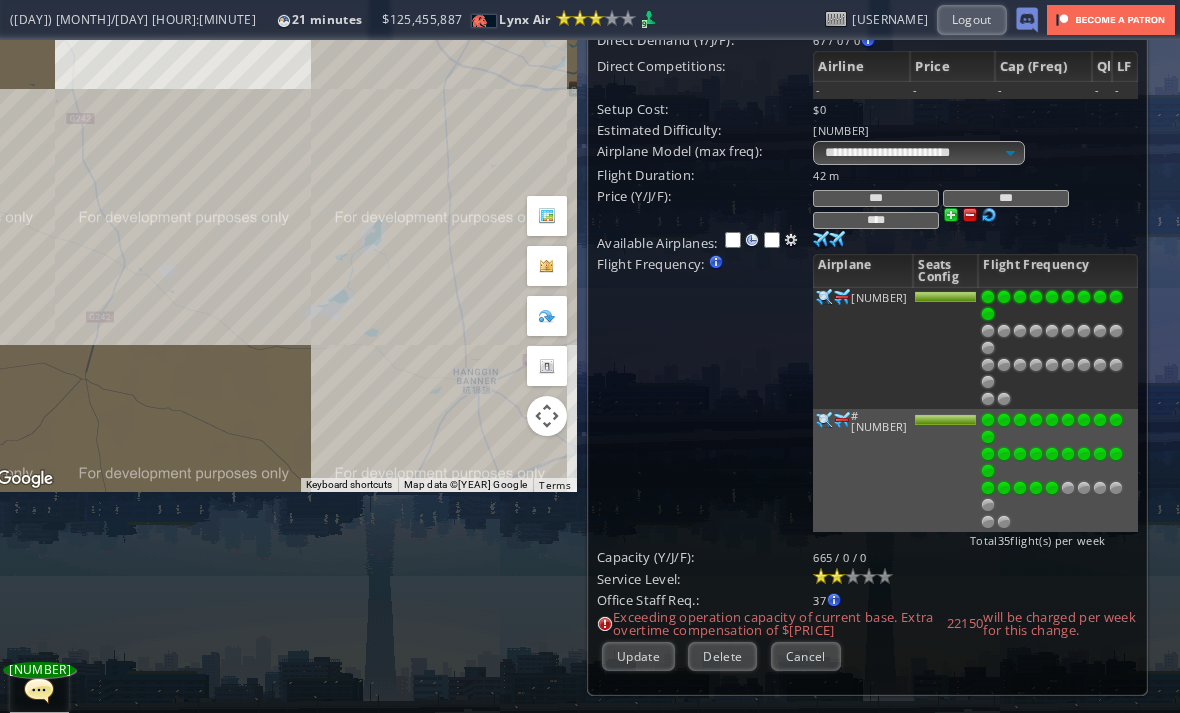 click at bounding box center (1052, 331) 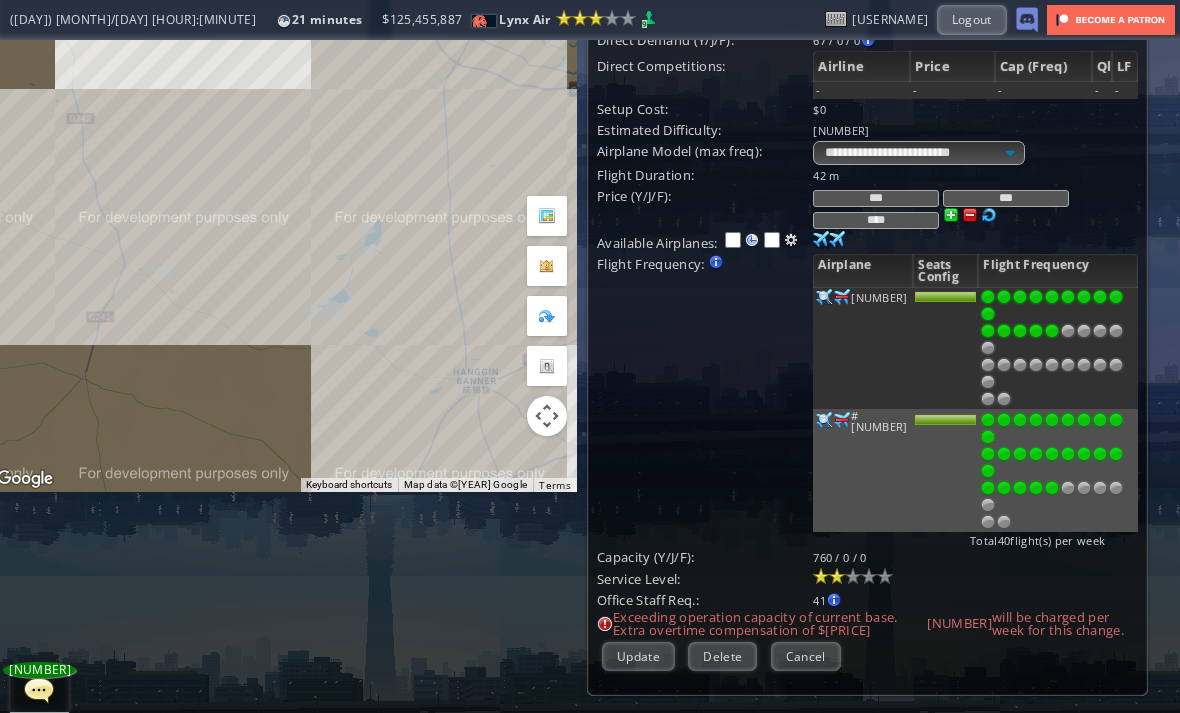 click on "Update" at bounding box center (638, 656) 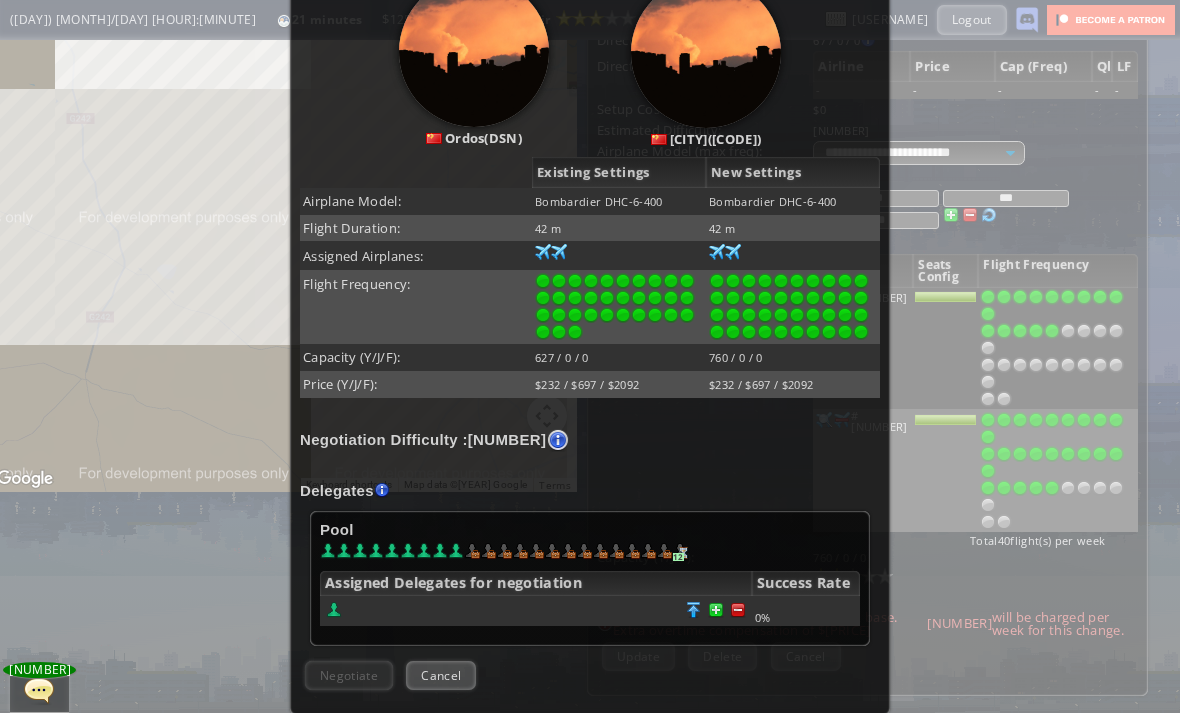 scroll, scrollTop: 237, scrollLeft: 0, axis: vertical 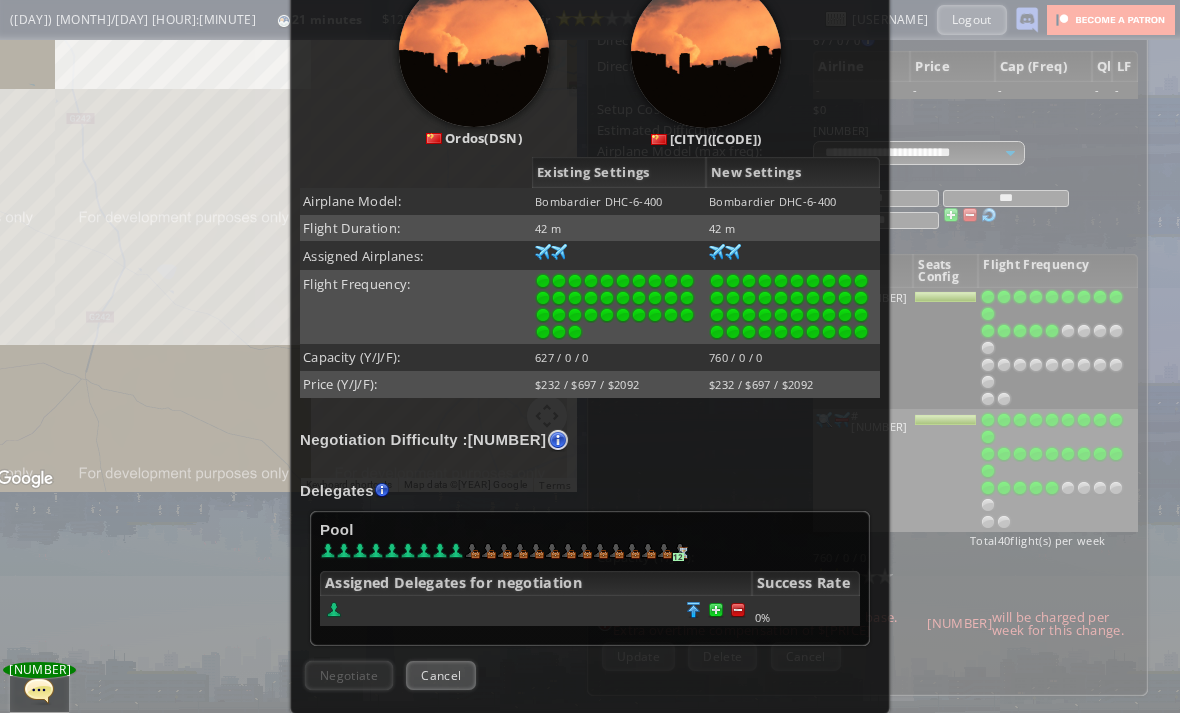 click at bounding box center (738, 610) 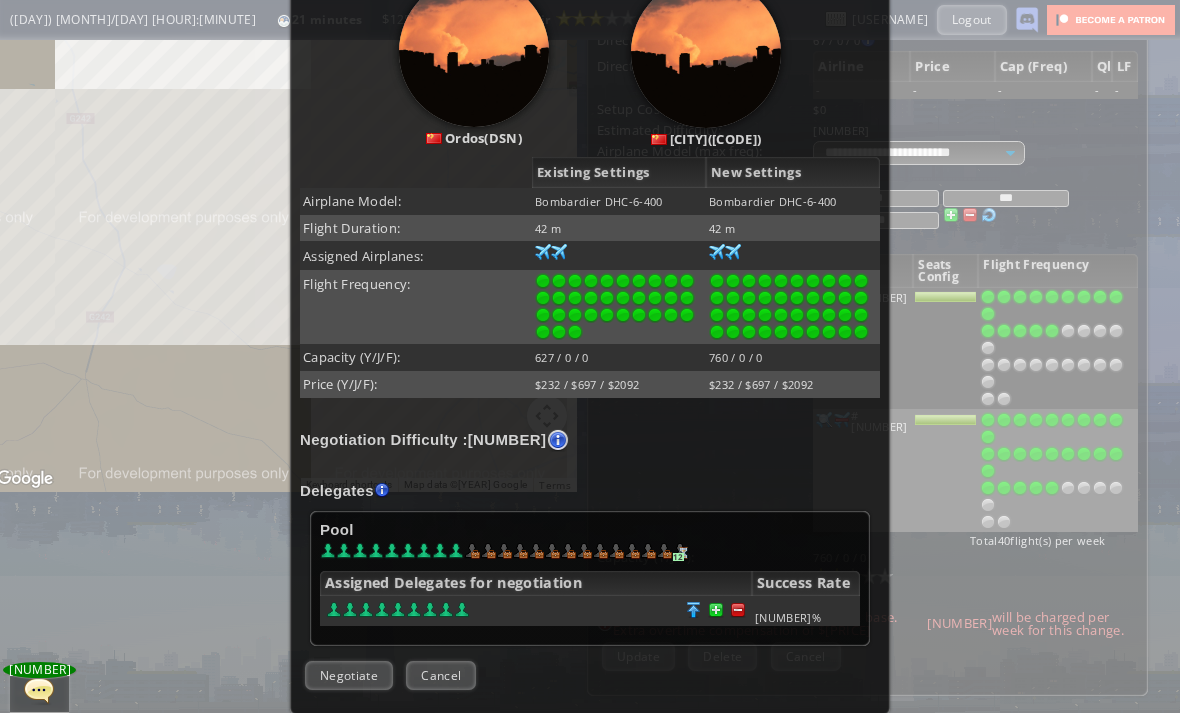 click on "Negotiate" at bounding box center (349, 675) 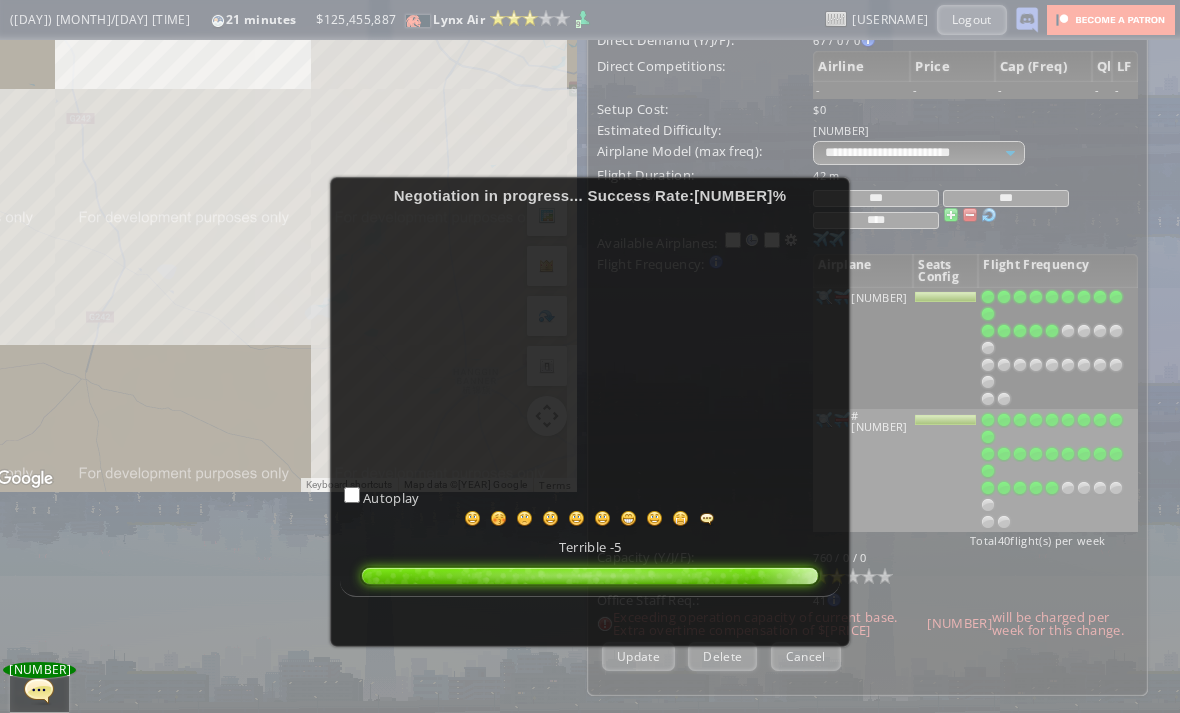 click on "Negotiation in progress... Success Rate: [PERCENTAGE]
Autoplay
Terrible [NUMBER]
Success" at bounding box center [590, 412] 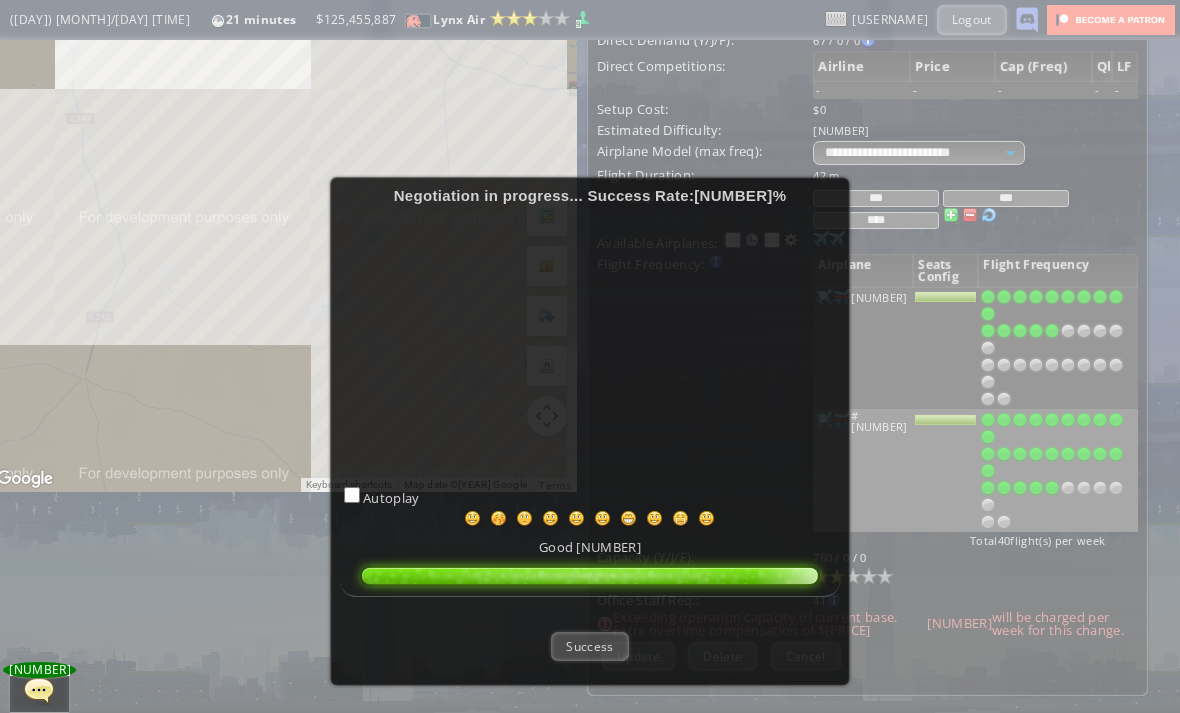 click on "Success" at bounding box center [589, 646] 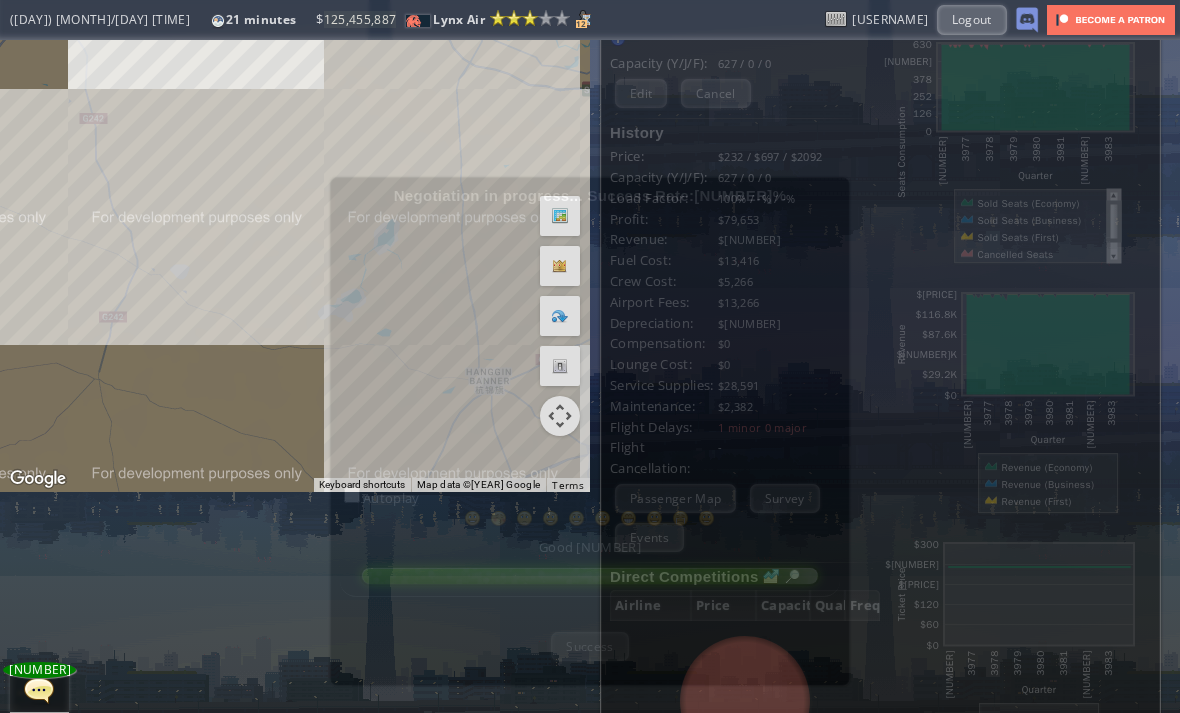 scroll, scrollTop: 221, scrollLeft: 0, axis: vertical 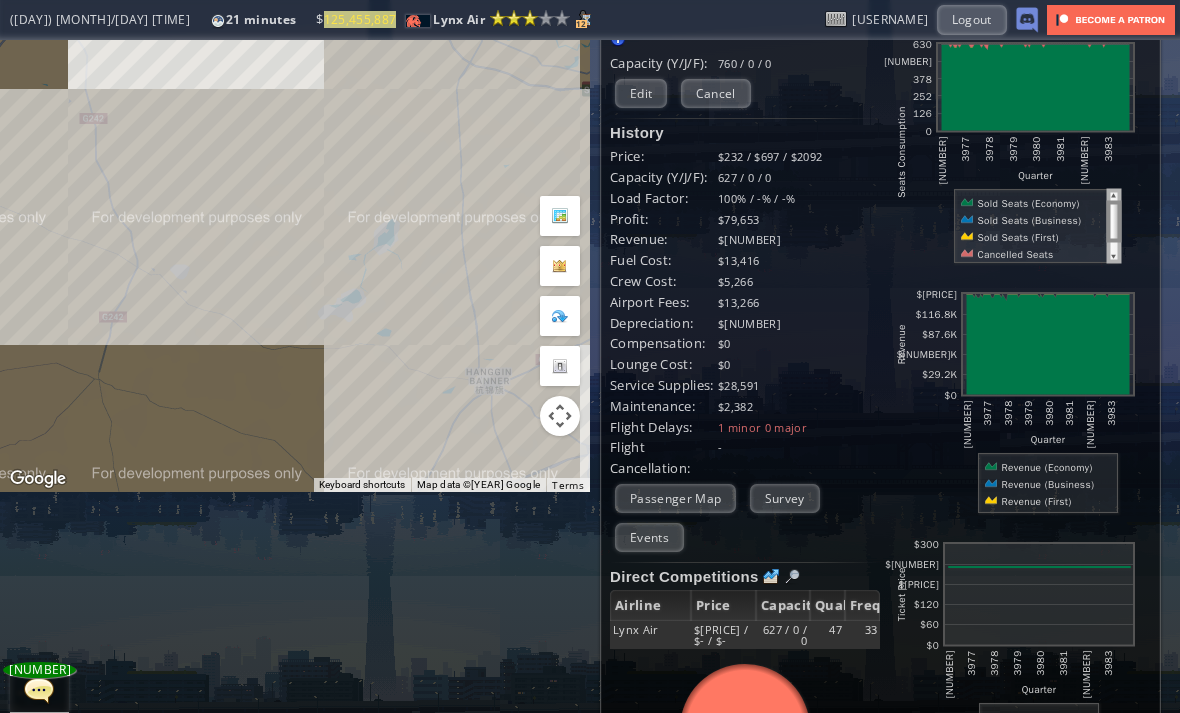 click on "**********" at bounding box center [590, 376] 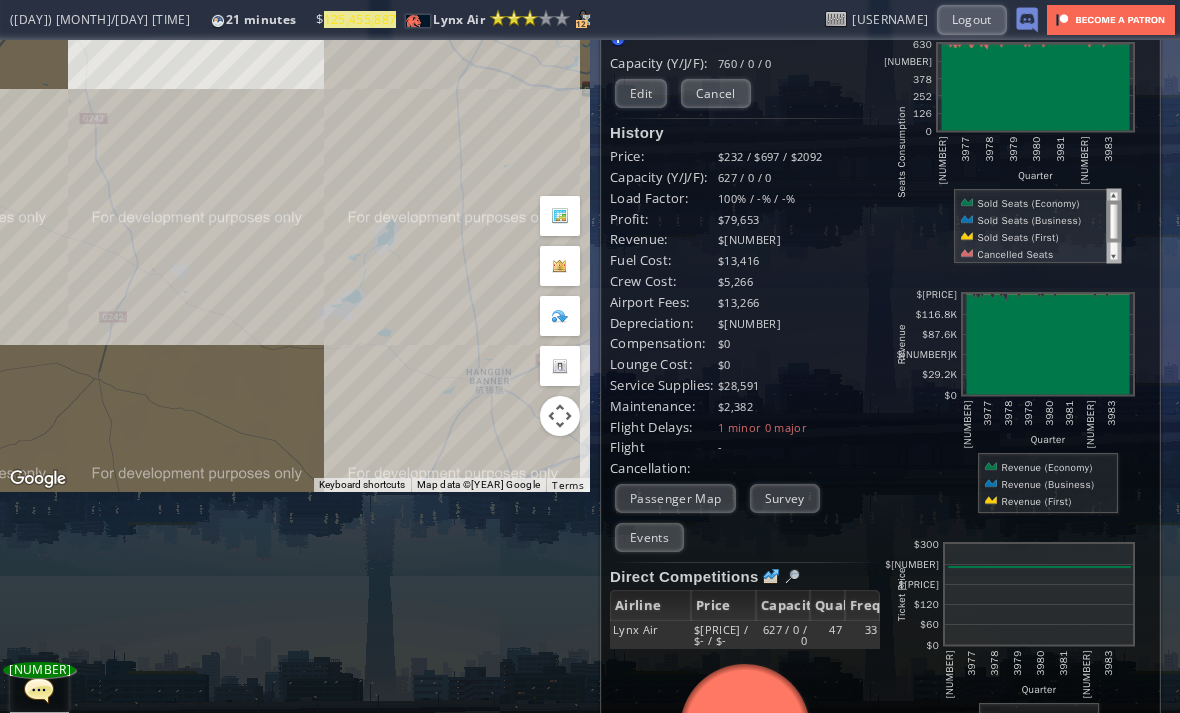 click on "Cancel" at bounding box center [716, 93] 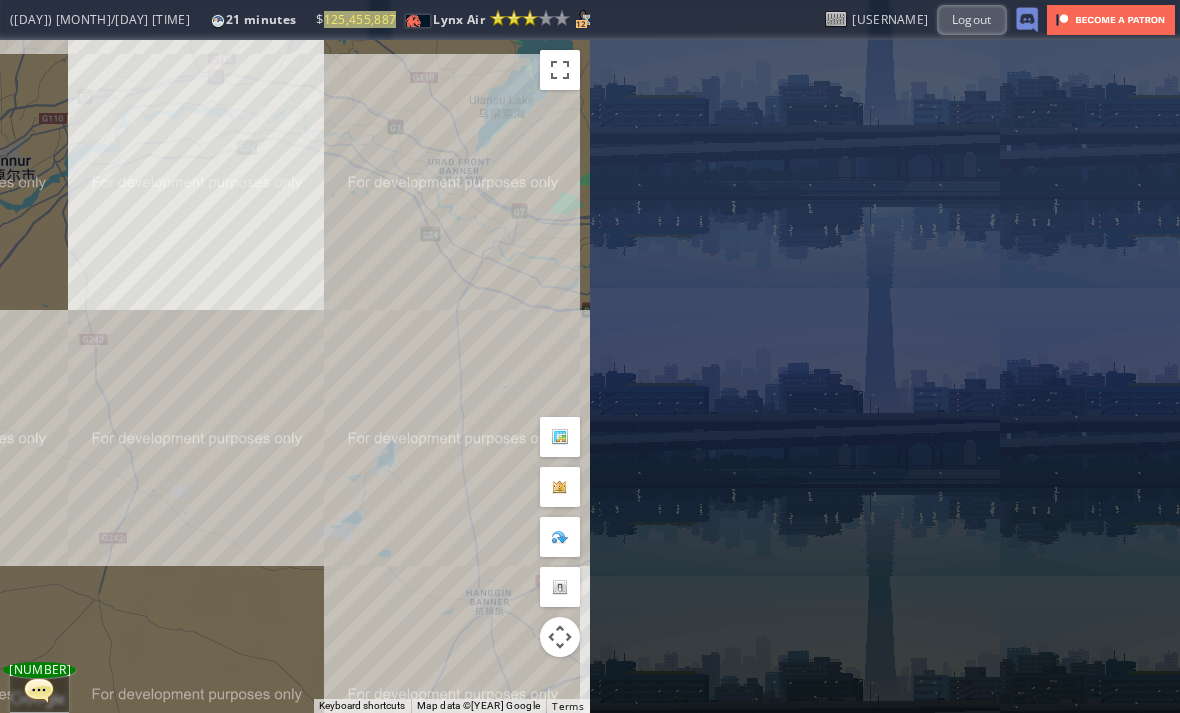scroll, scrollTop: 0, scrollLeft: 0, axis: both 